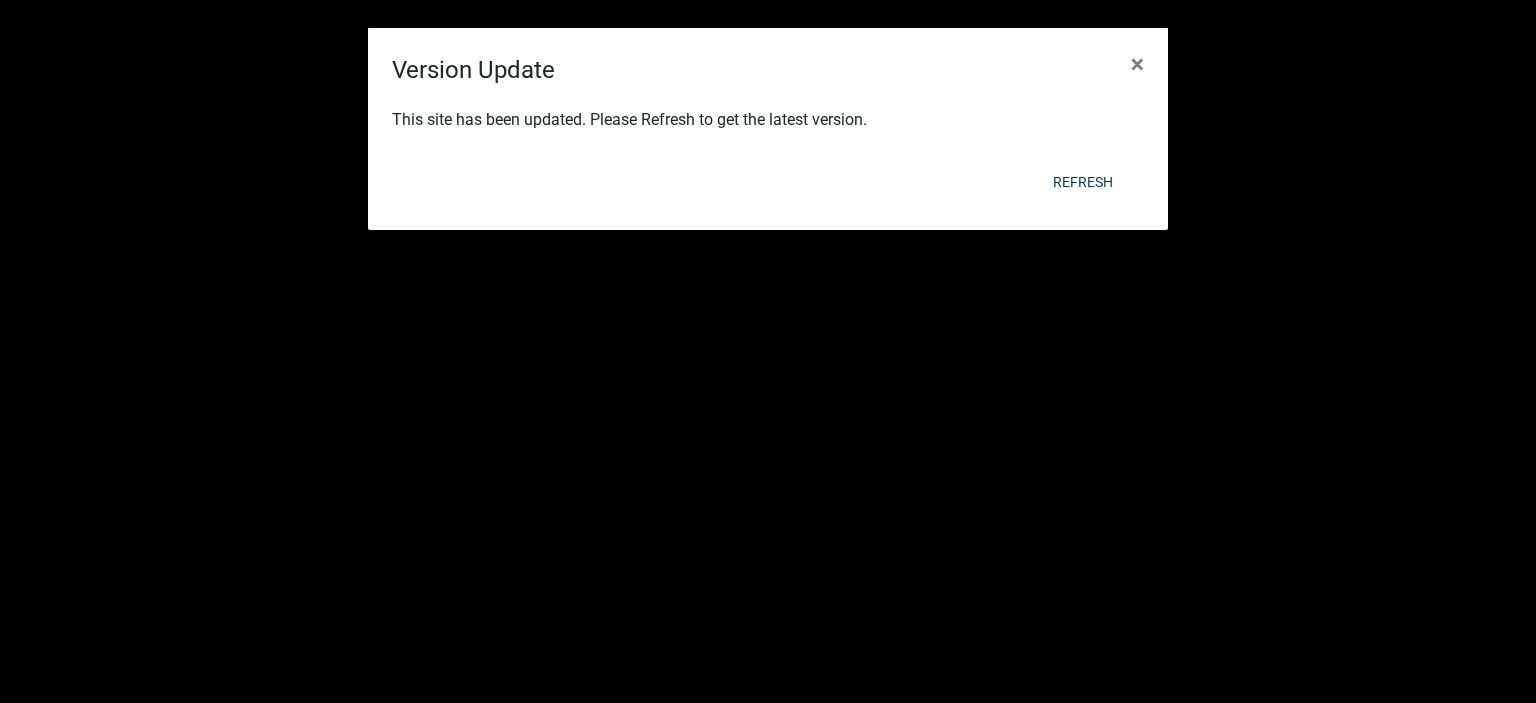scroll, scrollTop: 0, scrollLeft: 0, axis: both 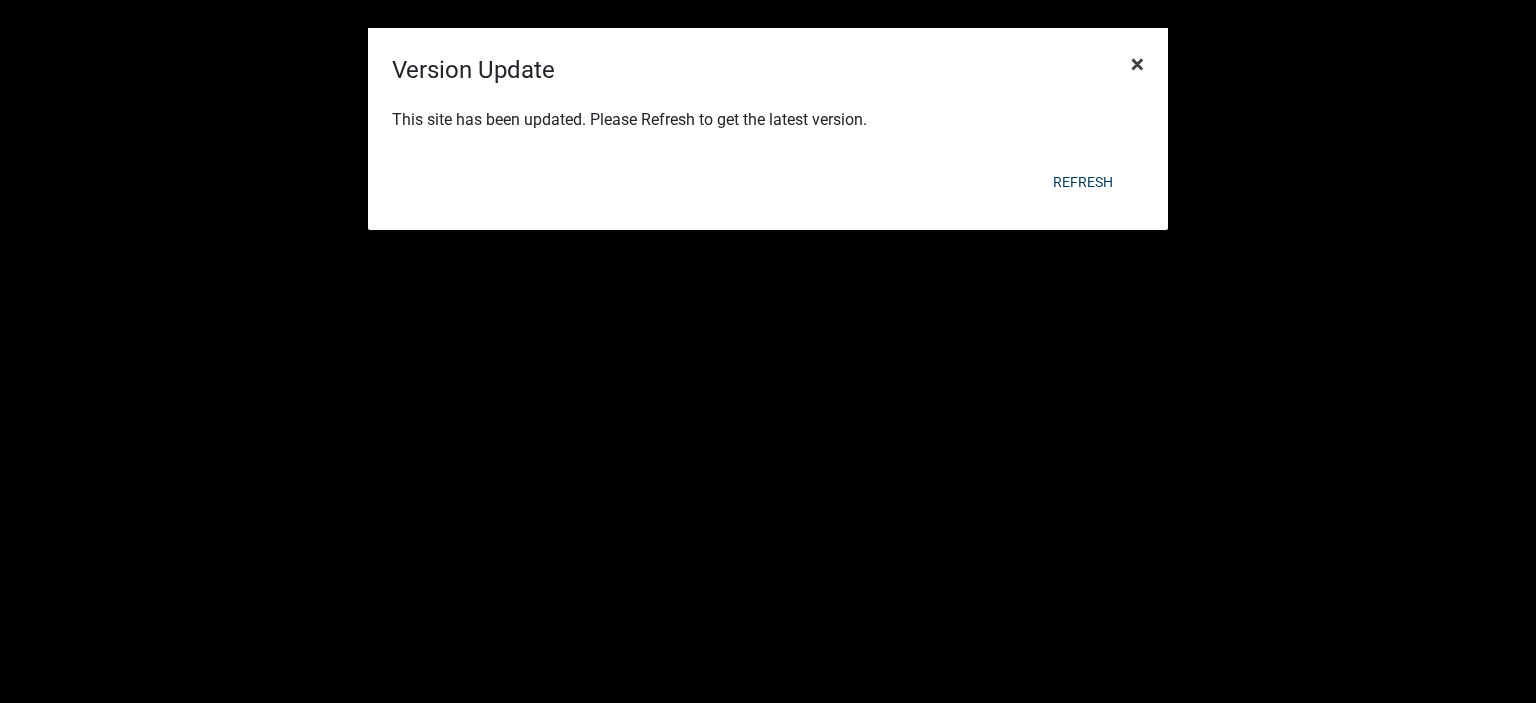 click on "×" 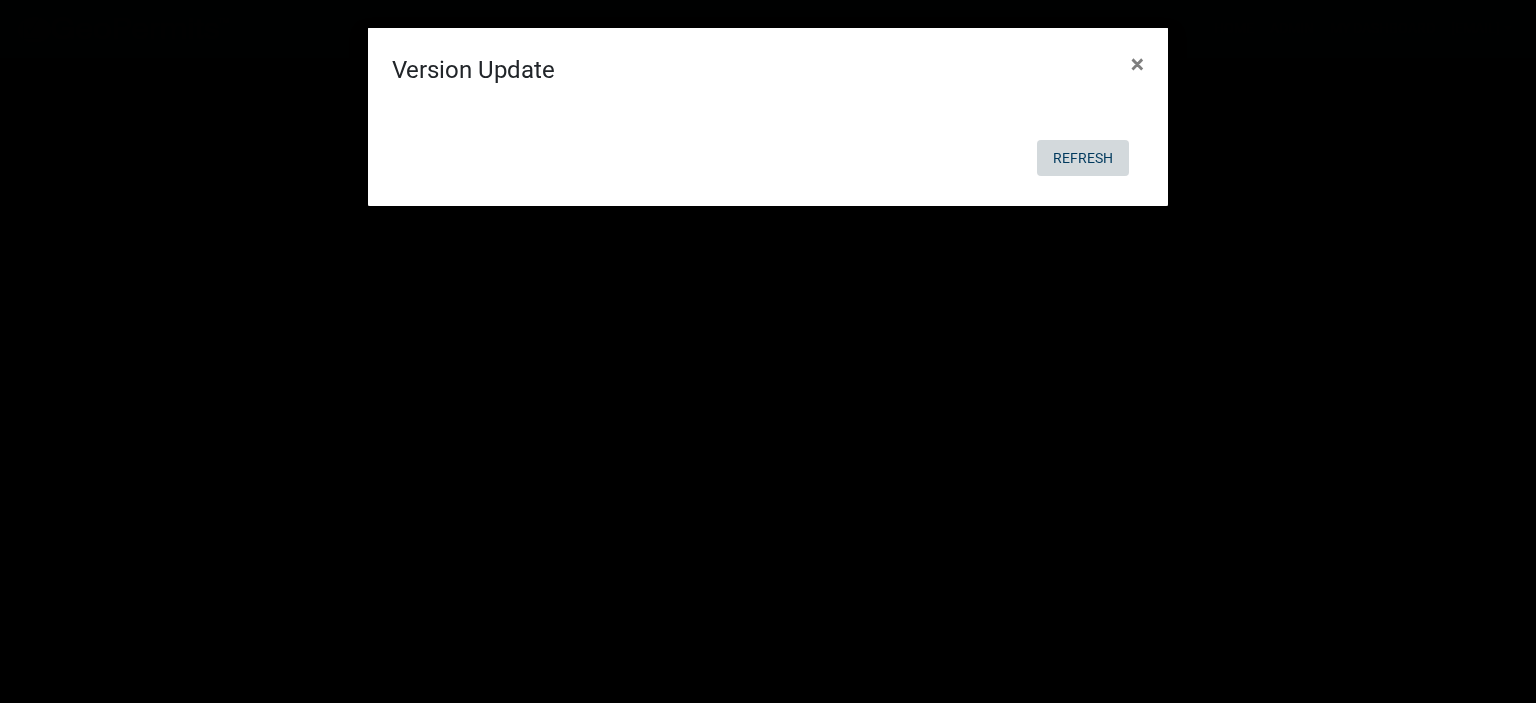 click on "Refresh" 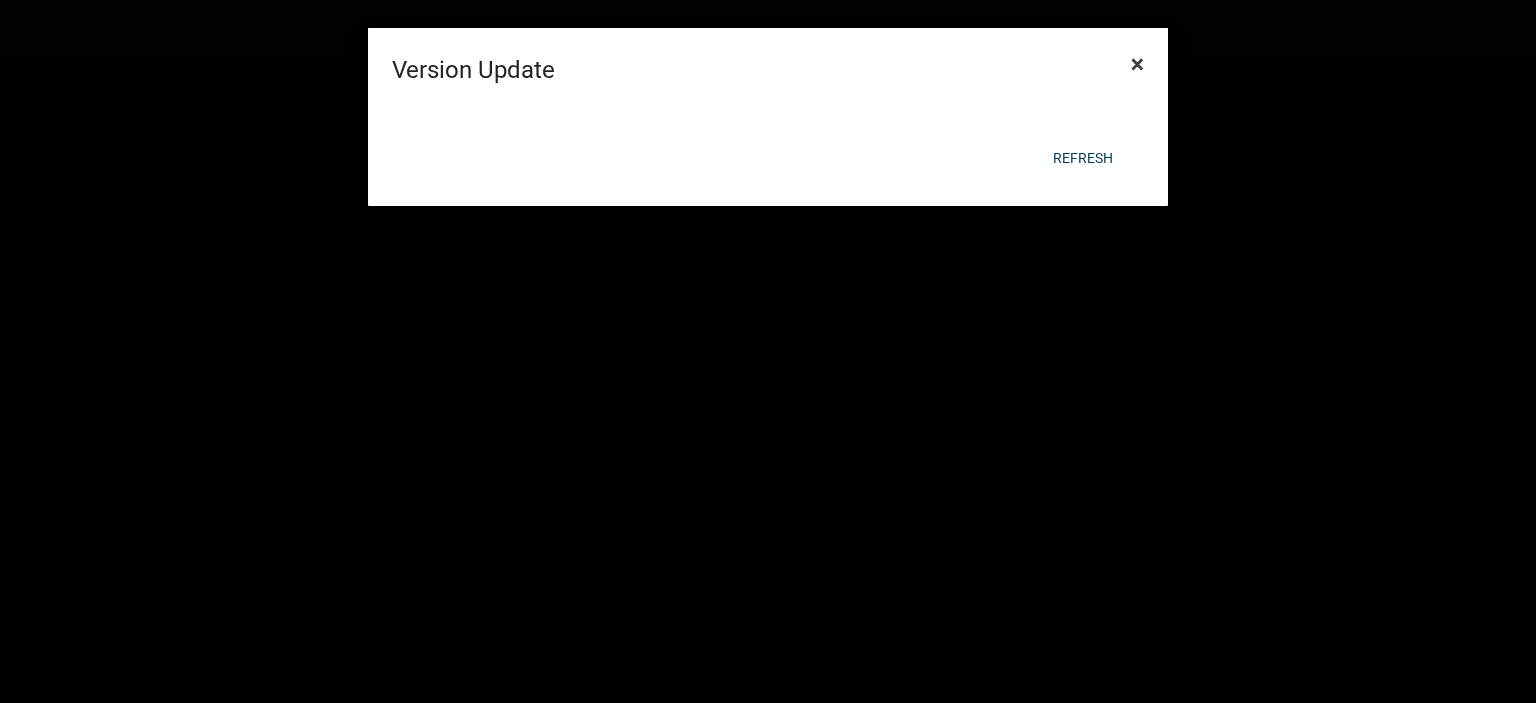 click on "×" 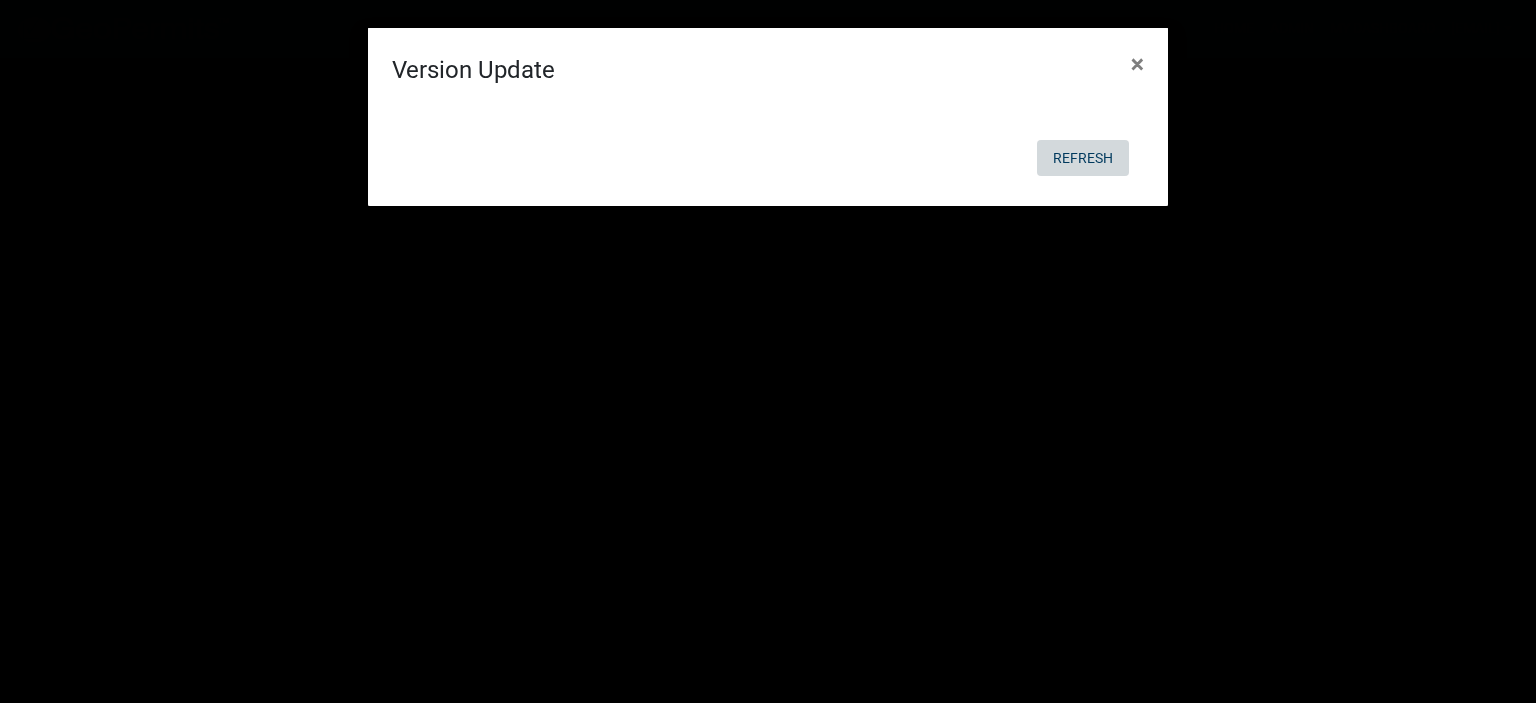 click on "Refresh" 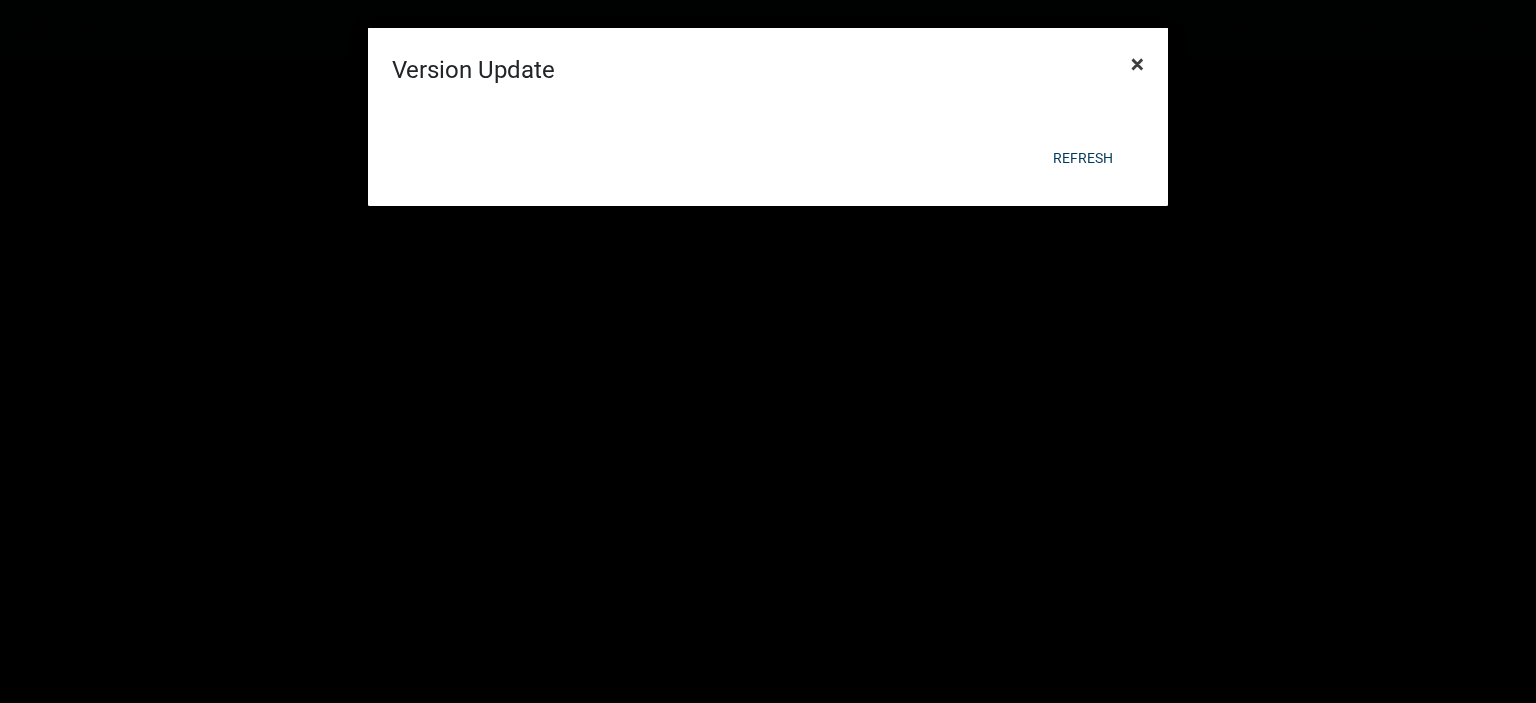click on "×" 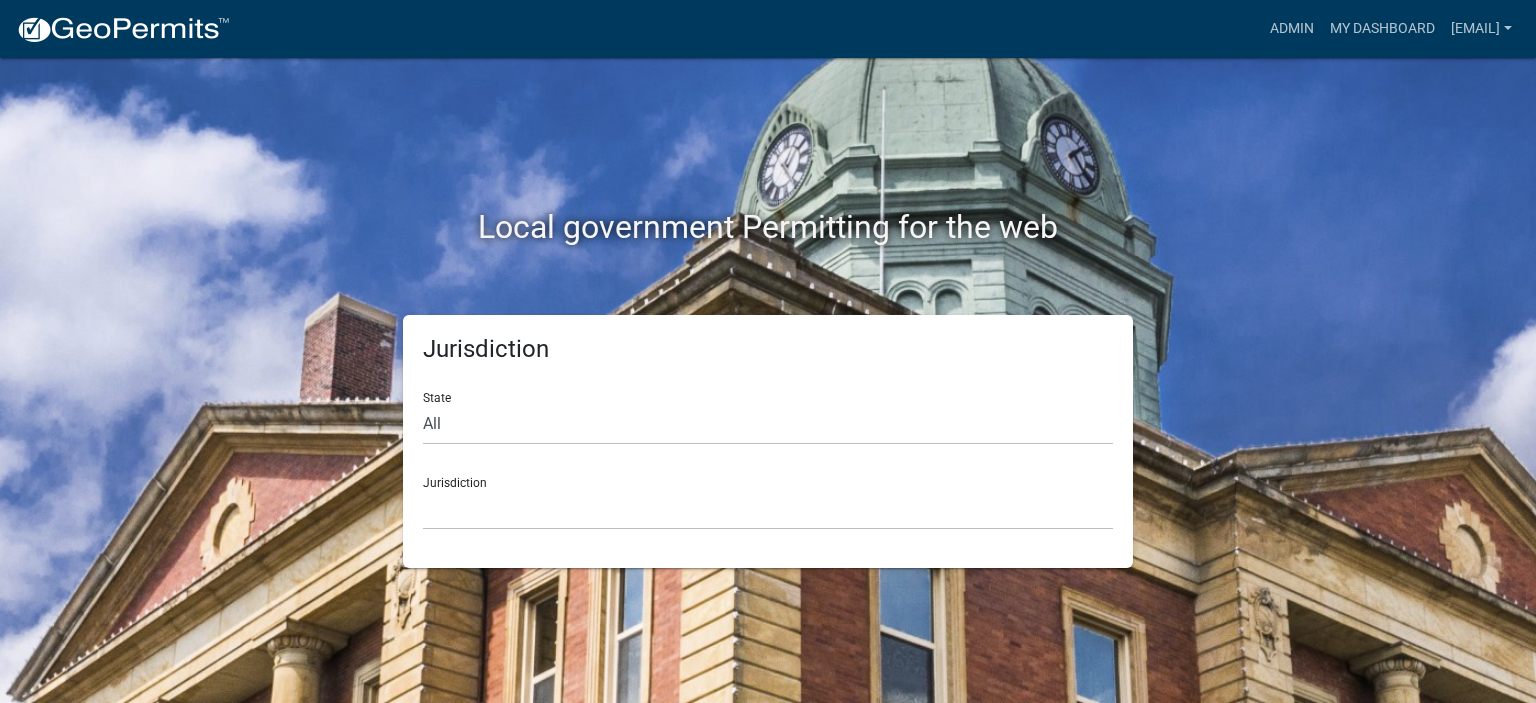 scroll, scrollTop: 0, scrollLeft: 0, axis: both 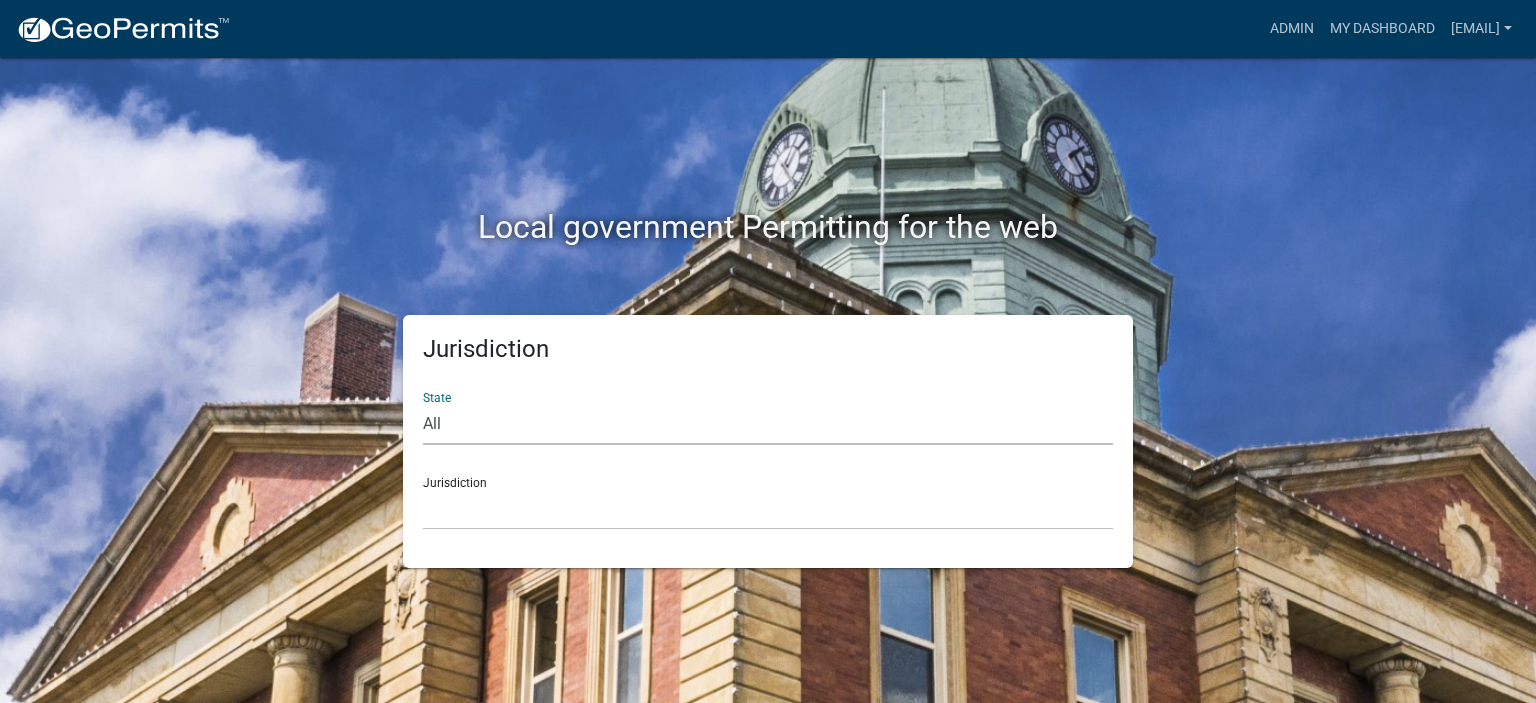 click on "All  Colorado   Georgia   Indiana   Iowa   Kansas   Minnesota   Ohio   South Carolina   Wisconsin" 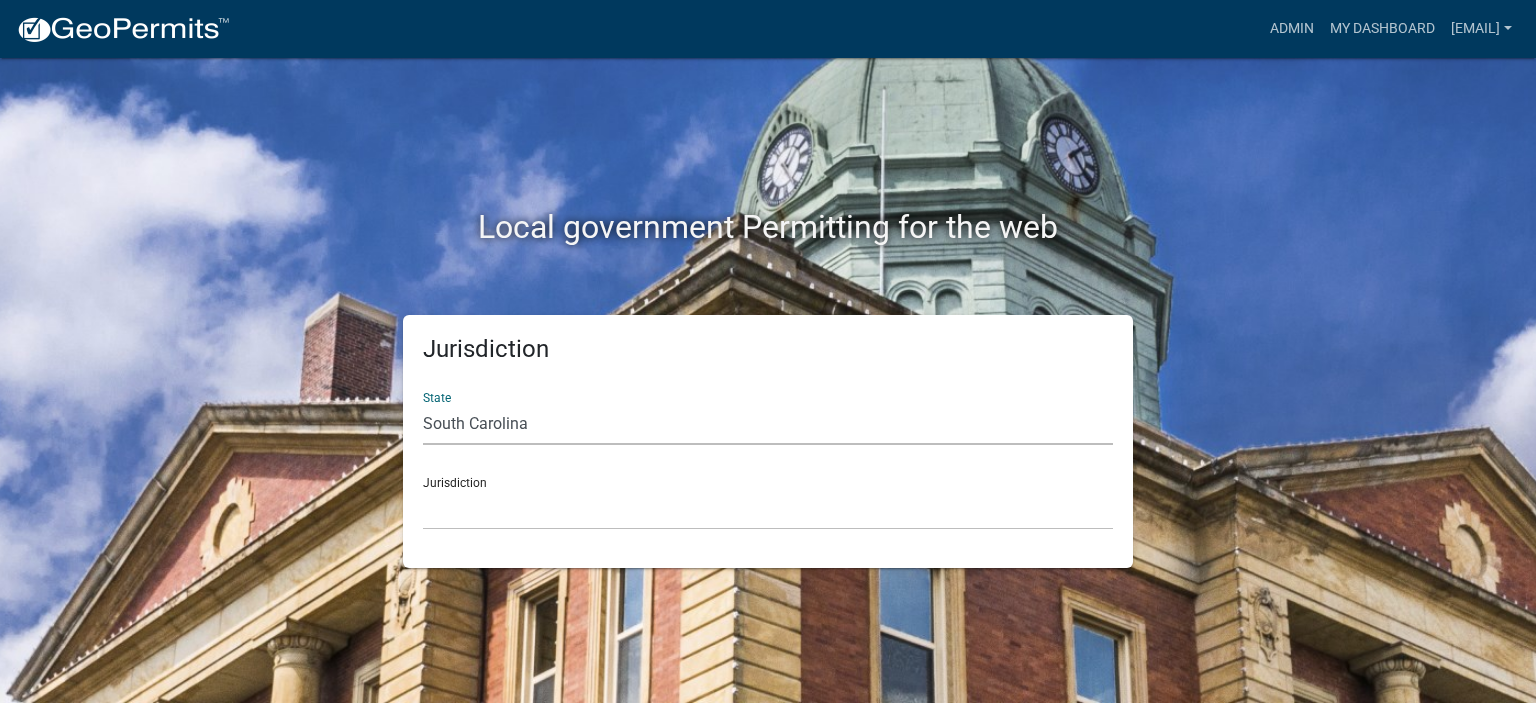 click on "All  Colorado   Georgia   Indiana   Iowa   Kansas   Minnesota   Ohio   South Carolina   Wisconsin" 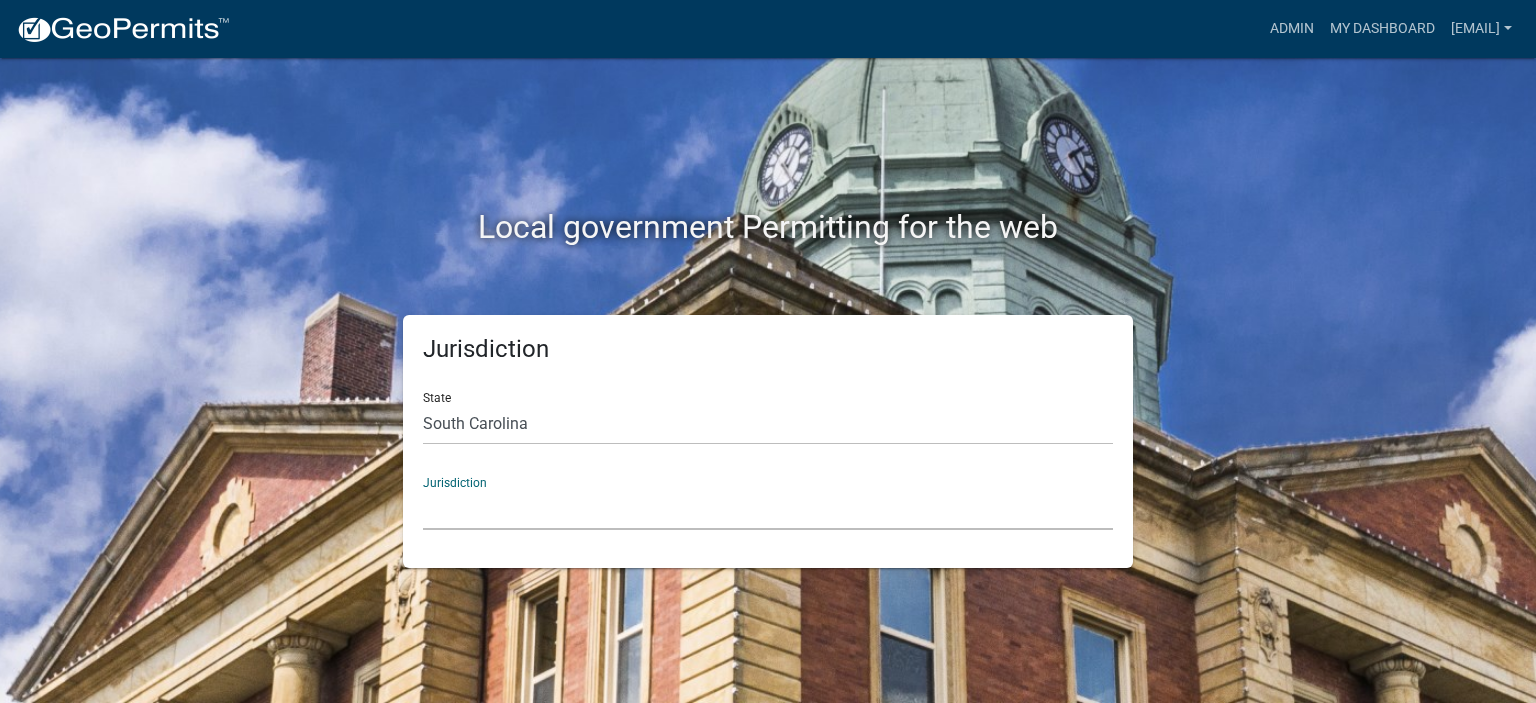 click on "Abbeville County, South Carolina Jasper County, South Carolina" 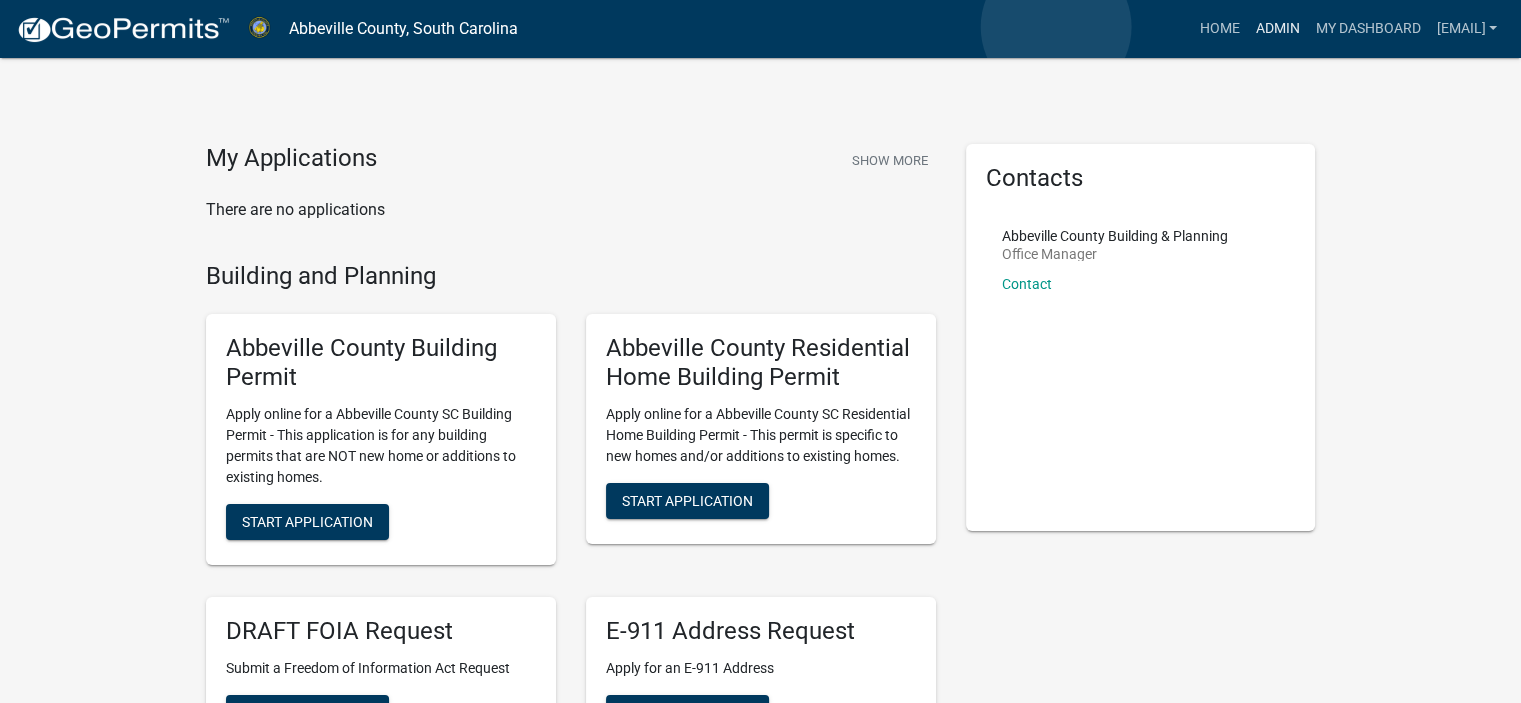 click on "Admin" at bounding box center [1277, 29] 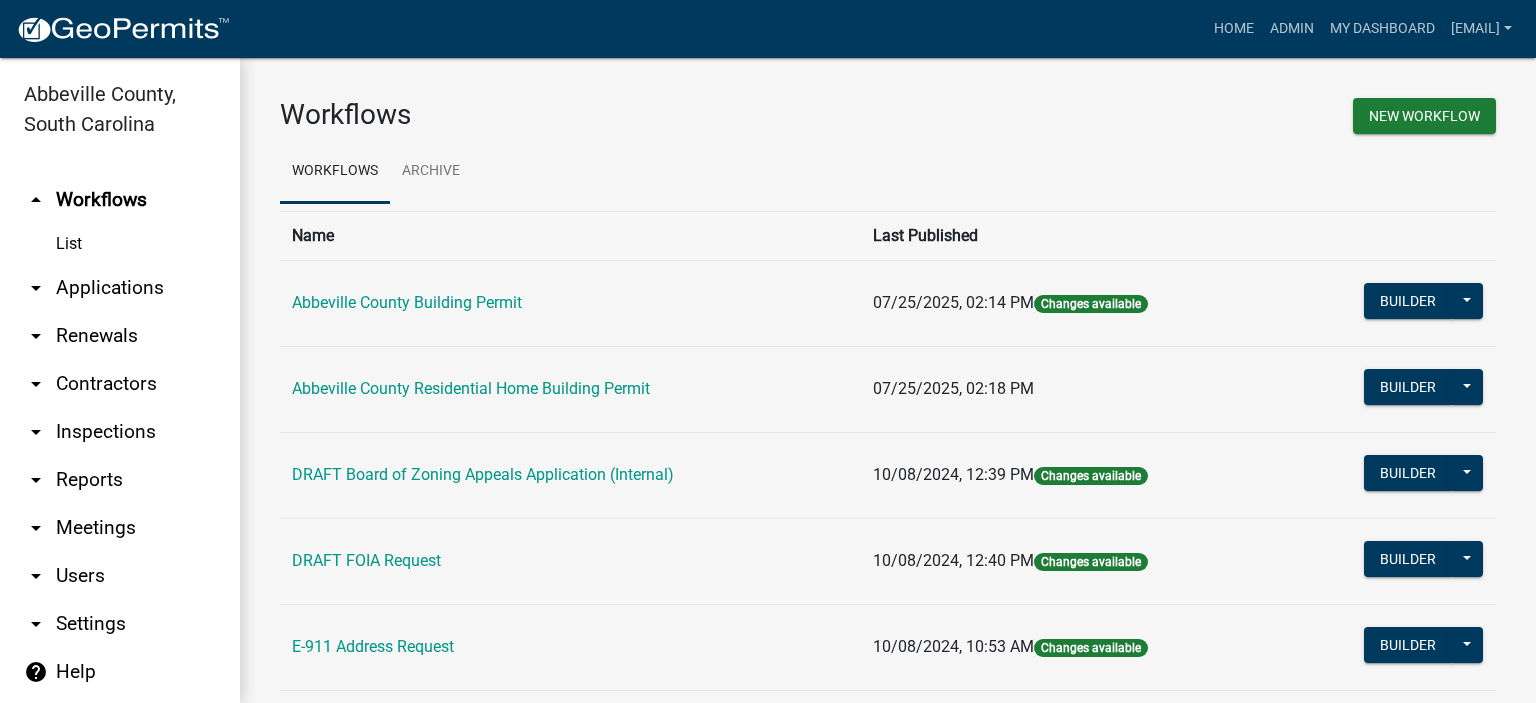 click on "arrow_drop_down   Applications" at bounding box center (120, 288) 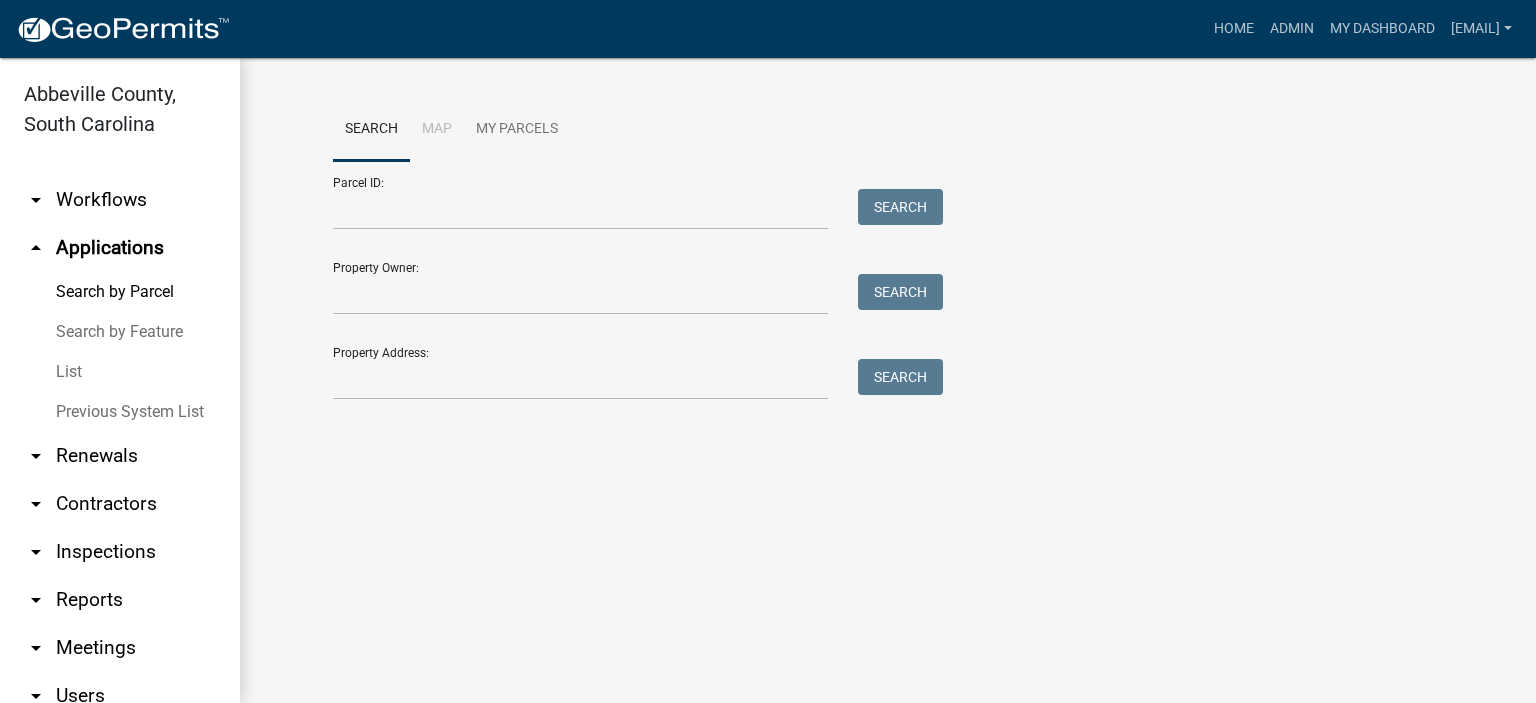 click on "List" at bounding box center [120, 372] 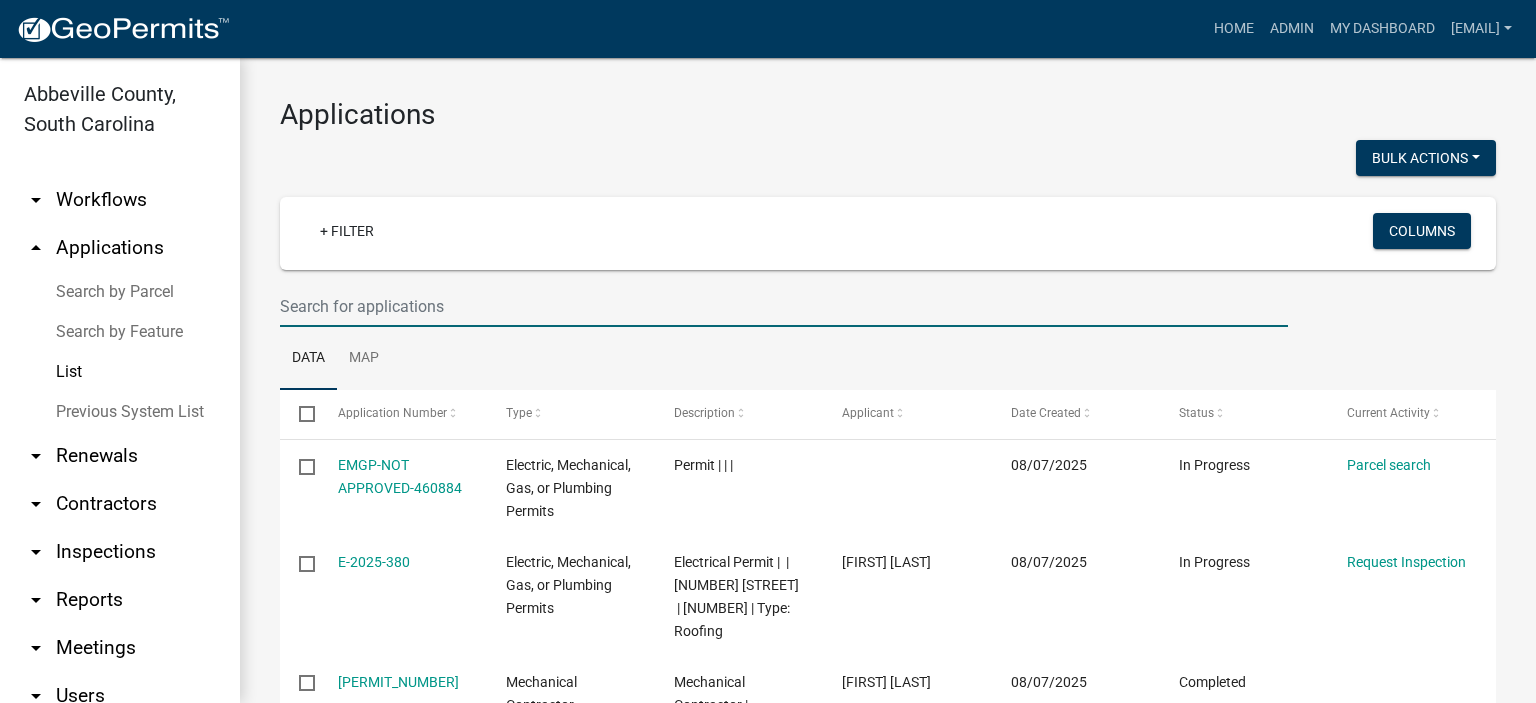 click at bounding box center [784, 306] 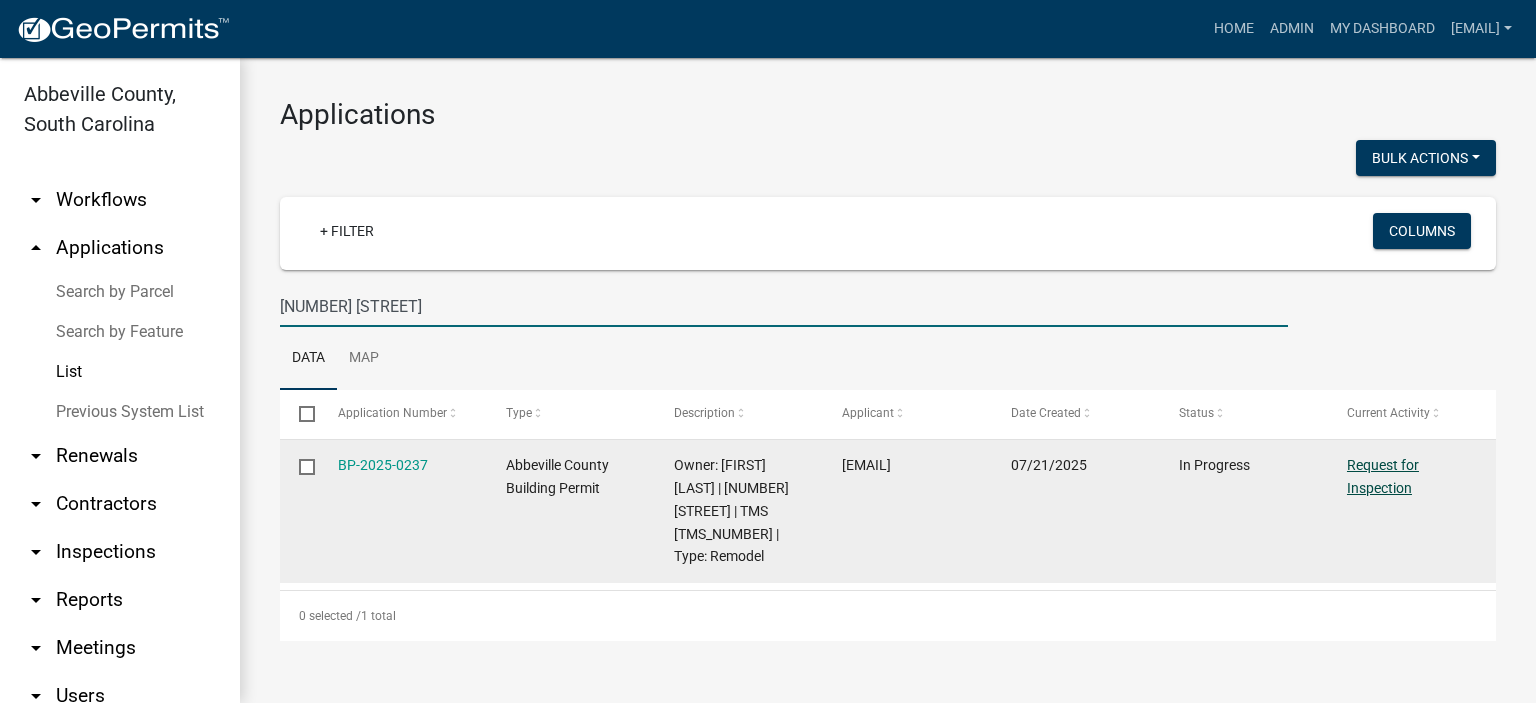 type on "[NUMBER] [STREET]" 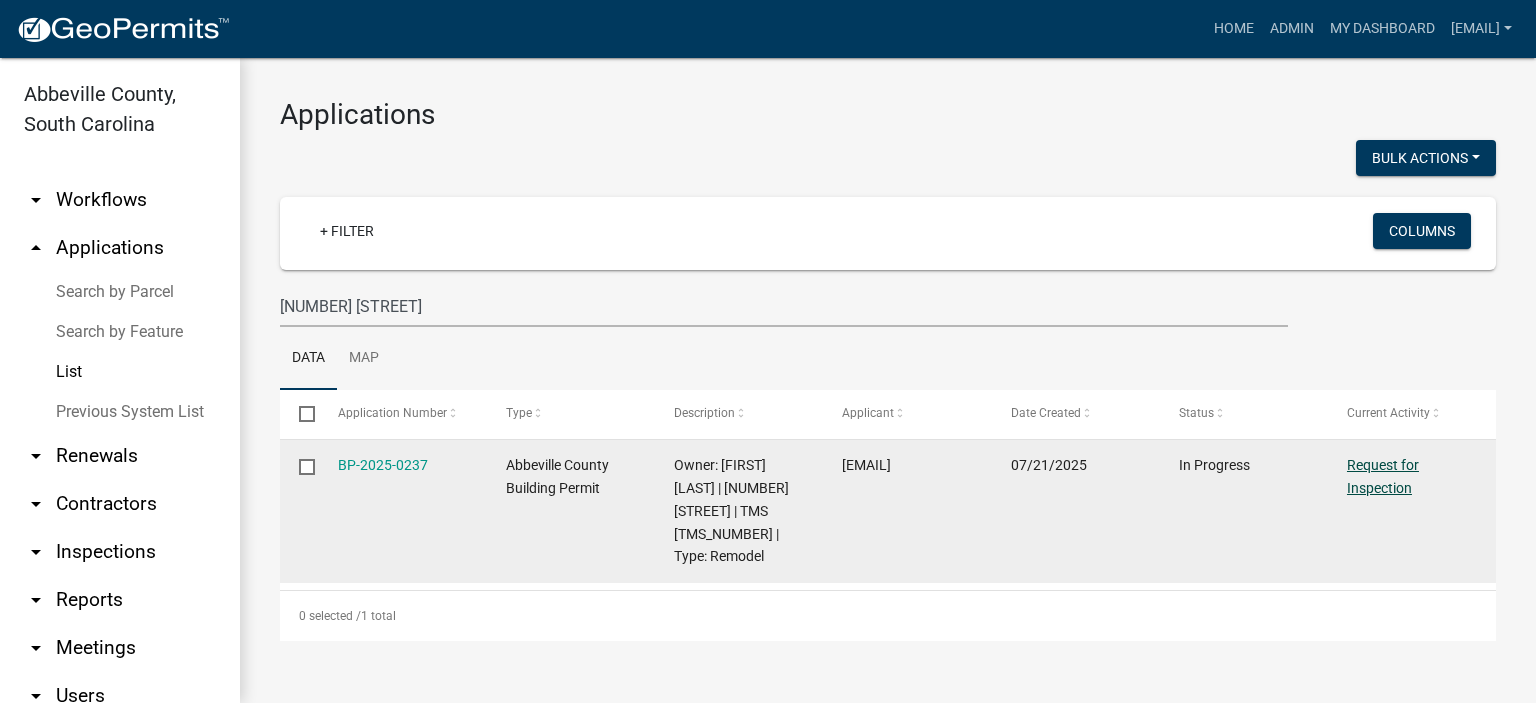 click on "Request for Inspection" 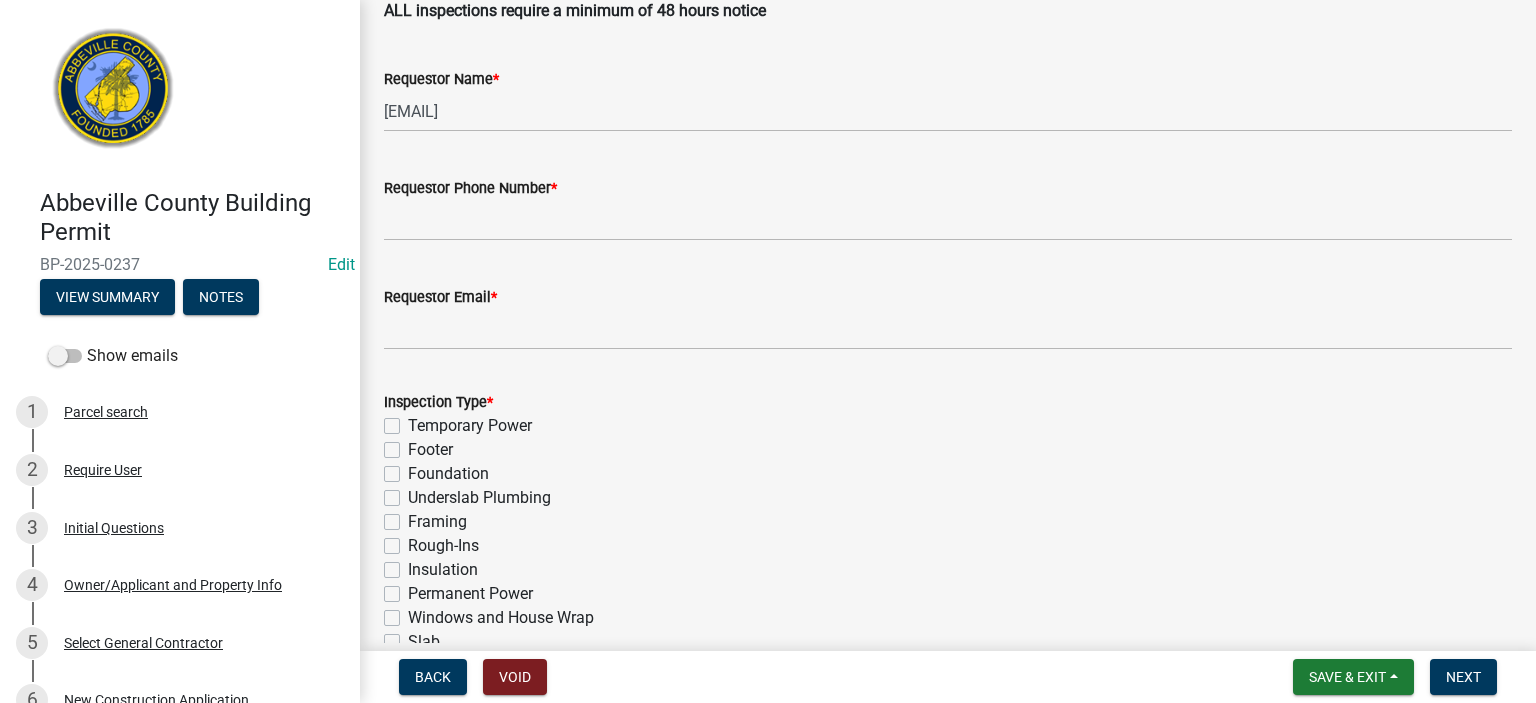 scroll, scrollTop: 680, scrollLeft: 0, axis: vertical 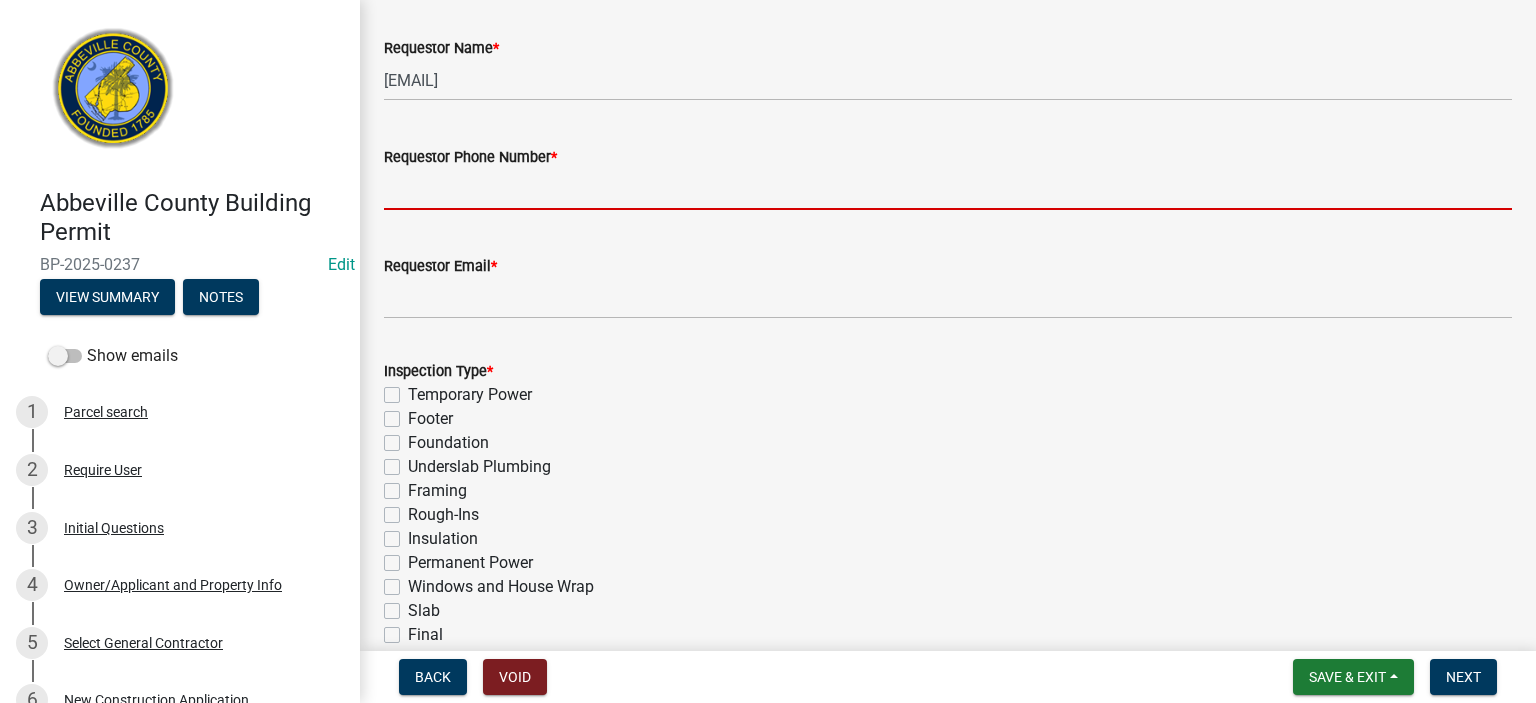 click on "Requestor Phone Number  *" at bounding box center (948, 189) 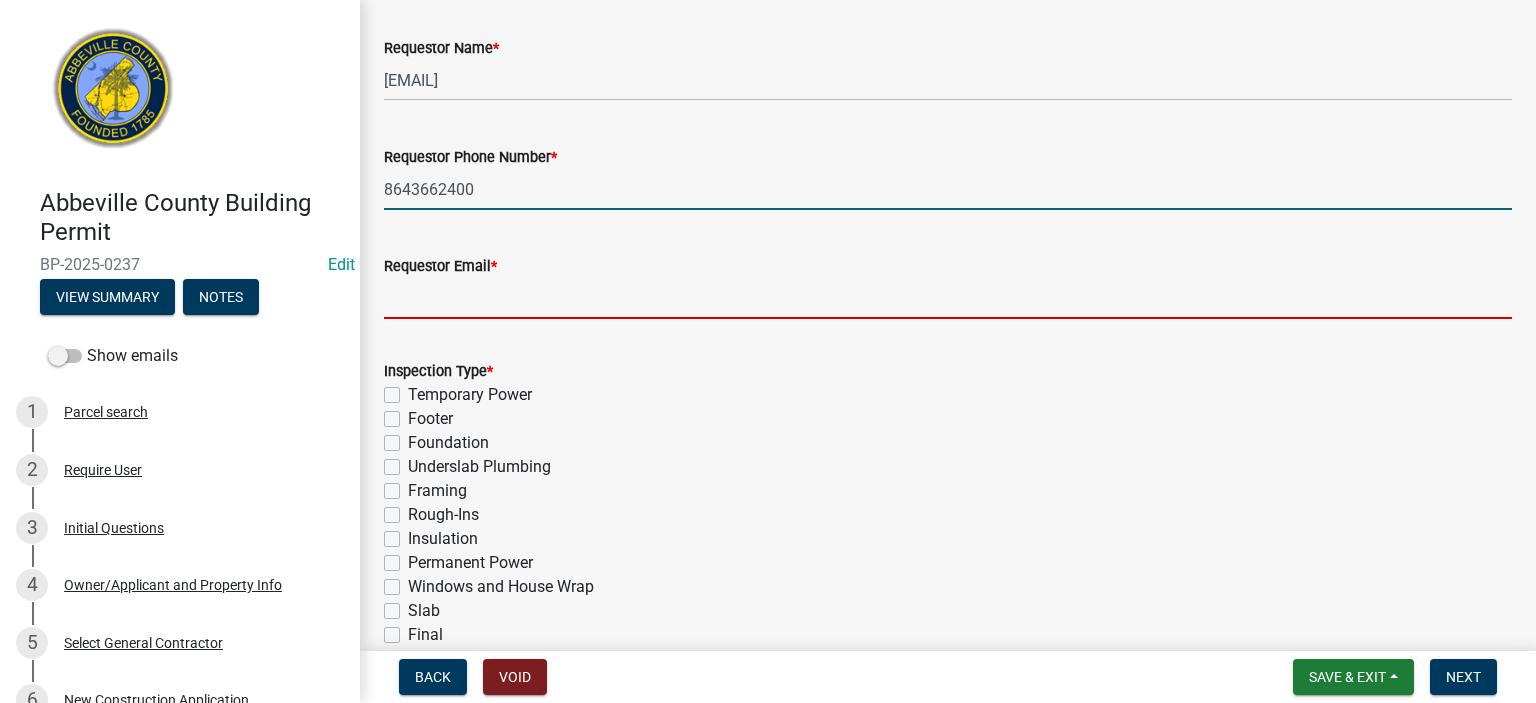 type on "[EMAIL]" 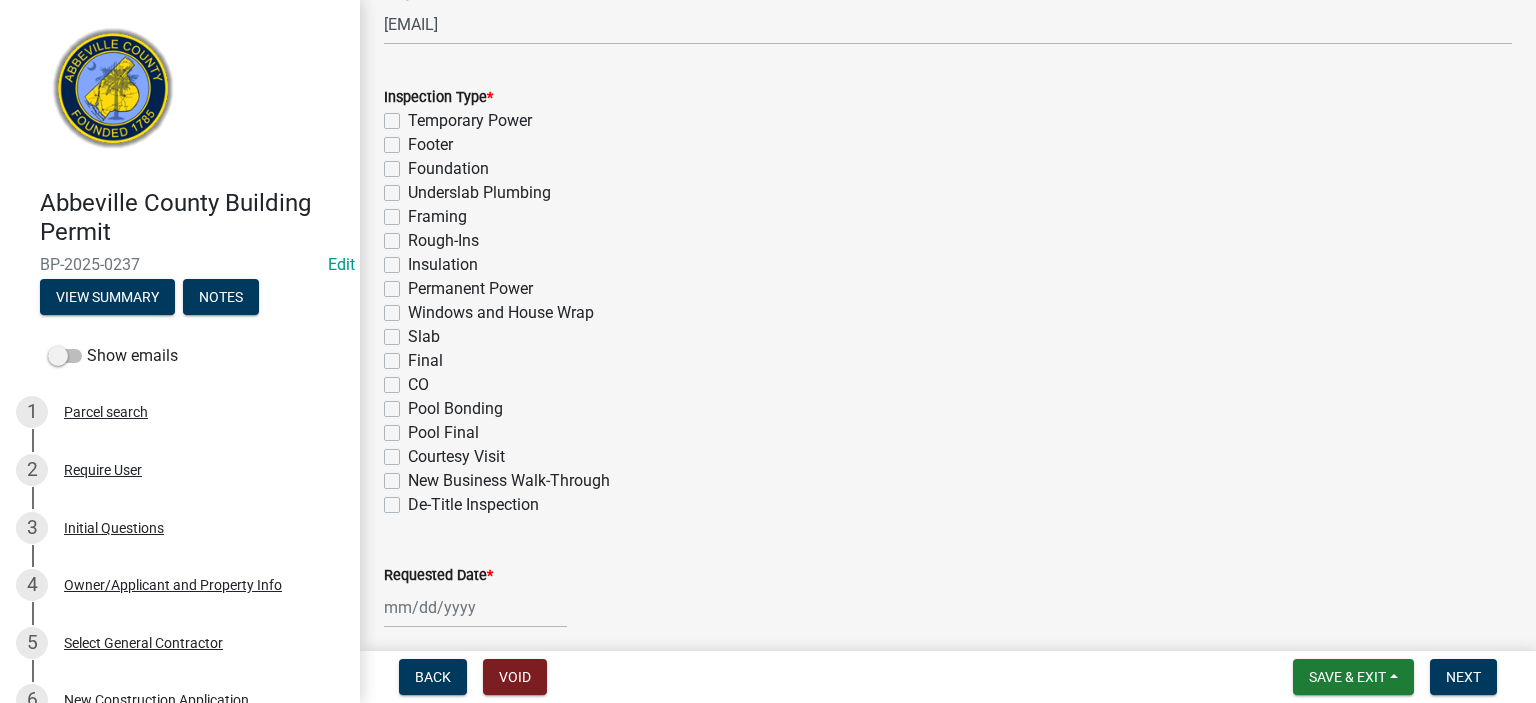 scroll, scrollTop: 960, scrollLeft: 0, axis: vertical 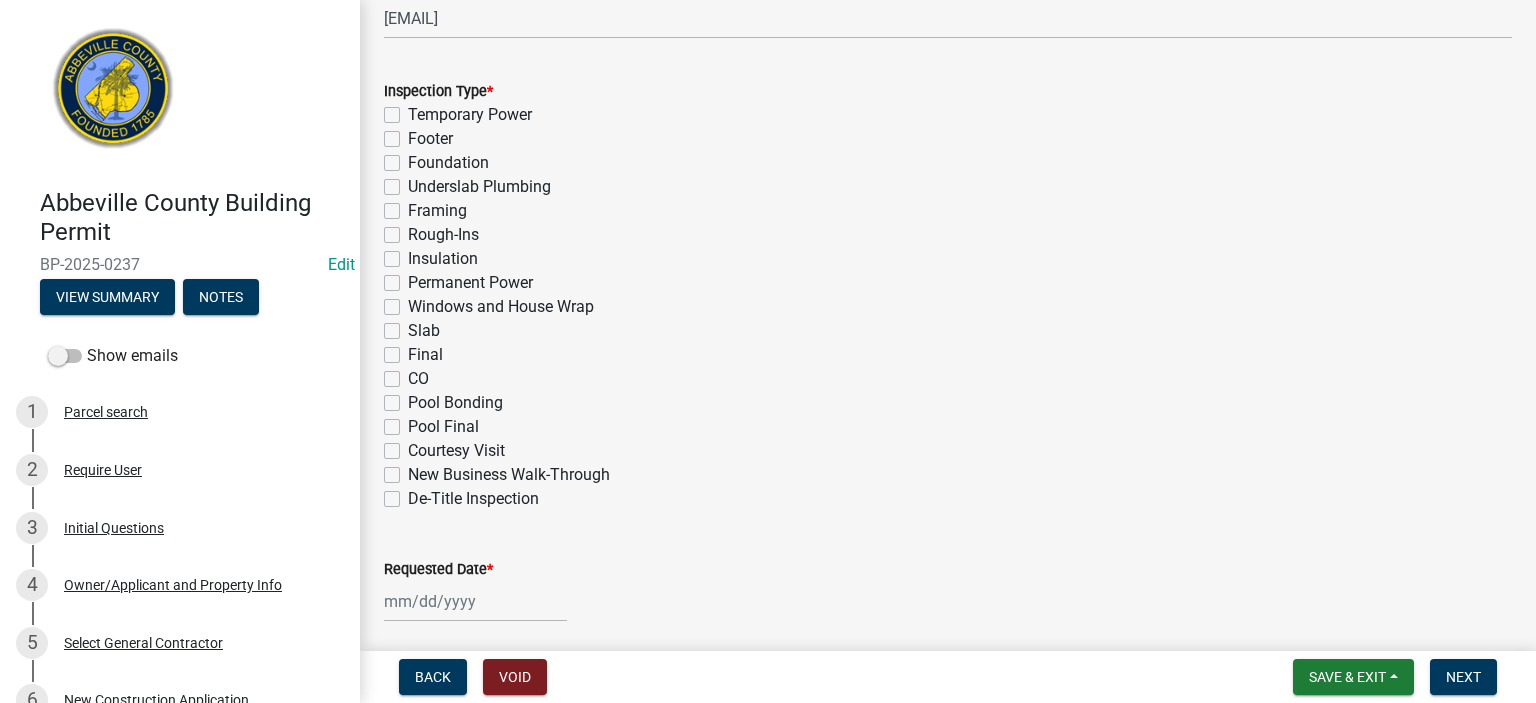 click on "Rough-Ins" 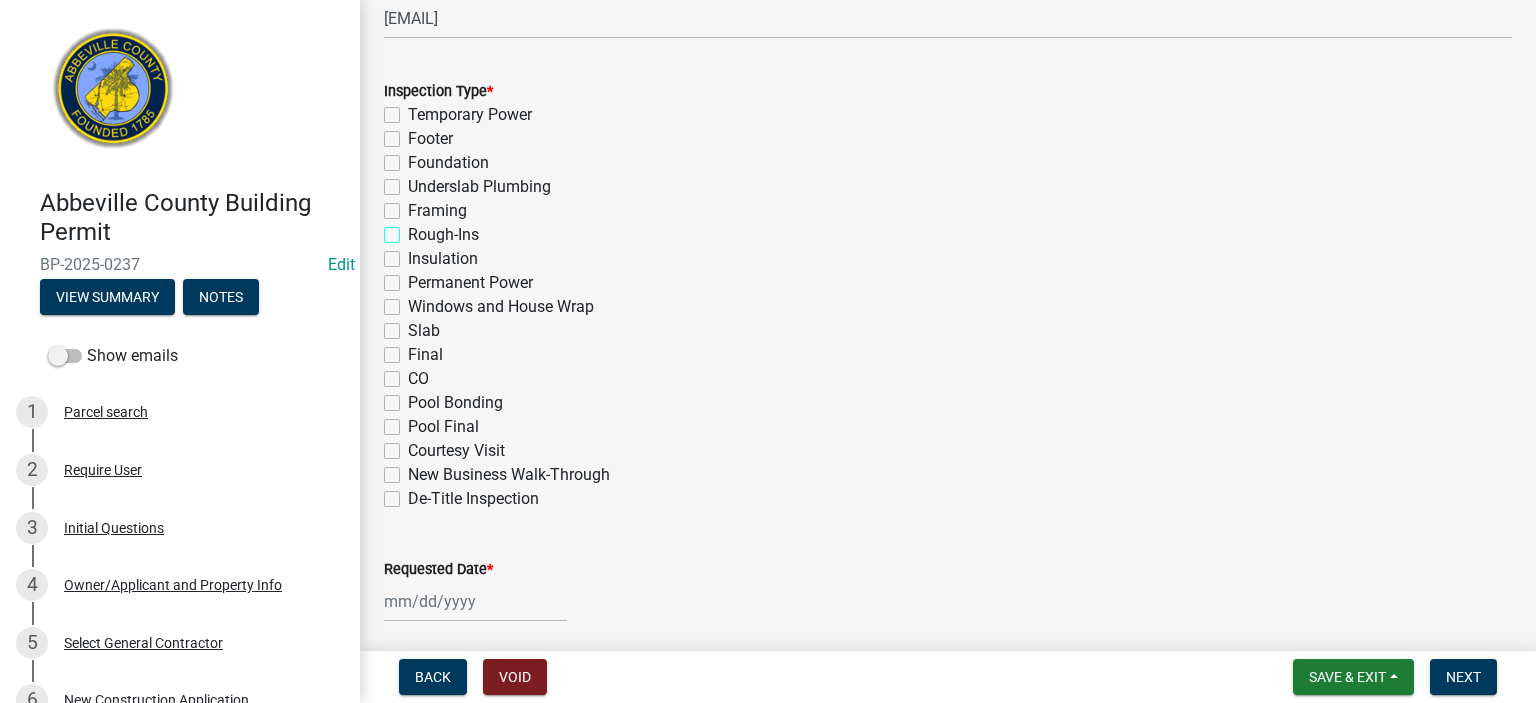 click on "Rough-Ins" at bounding box center [414, 229] 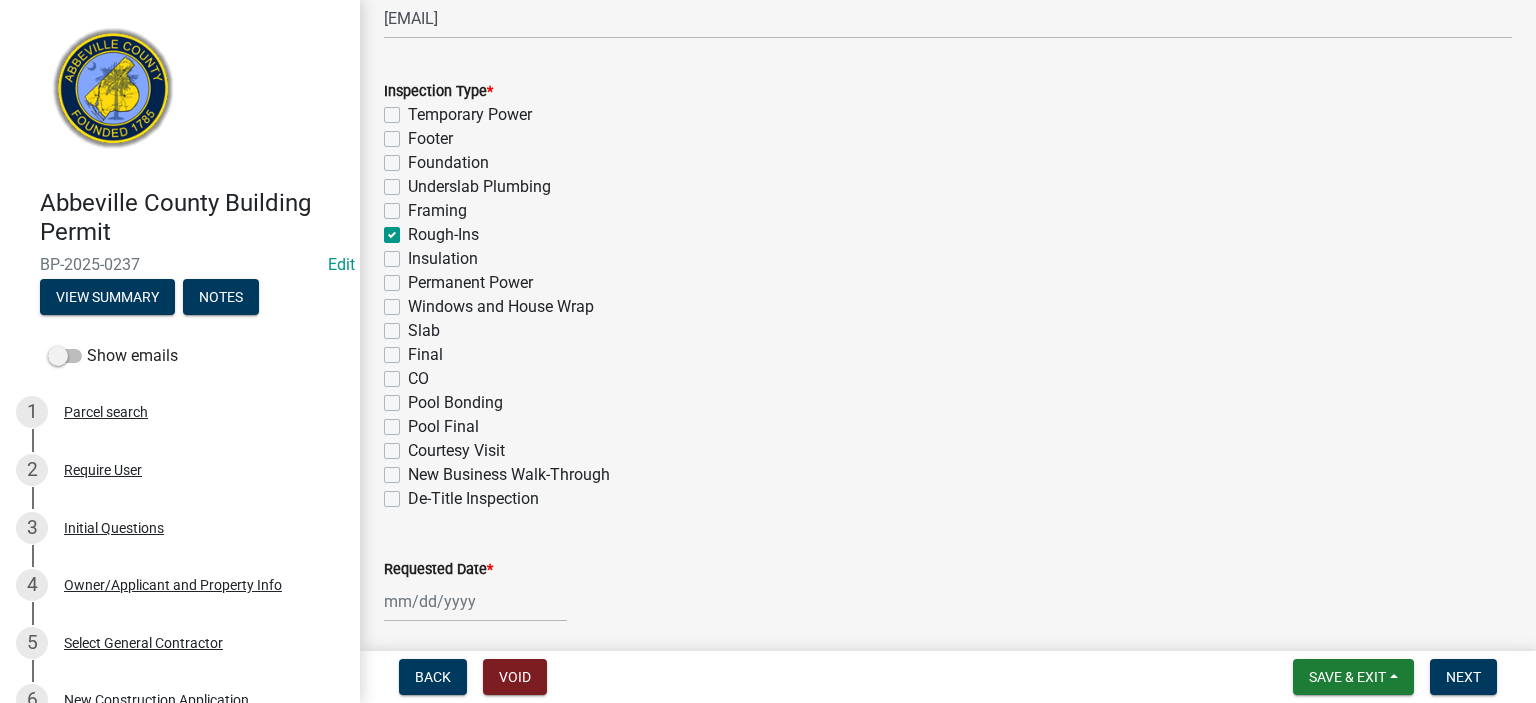checkbox on "false" 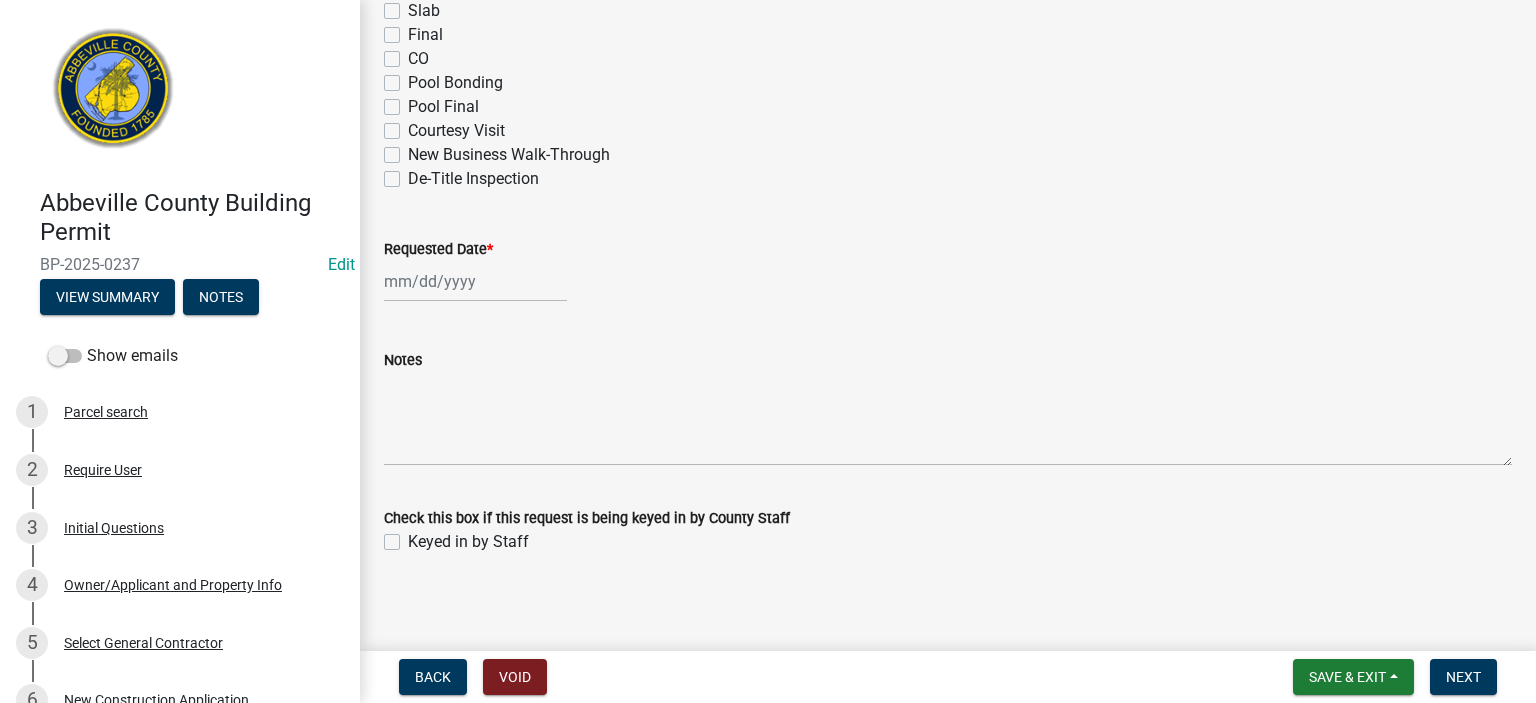scroll, scrollTop: 1287, scrollLeft: 0, axis: vertical 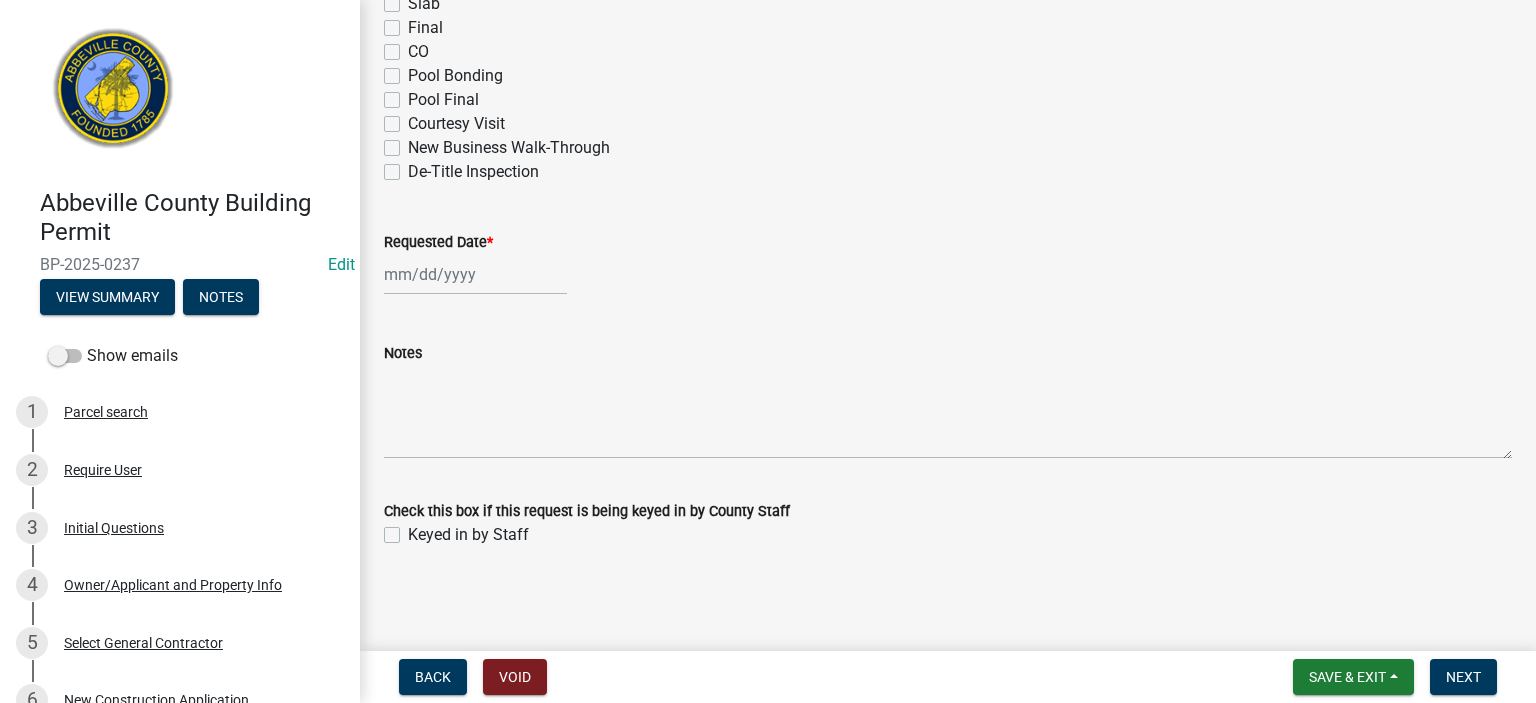 click 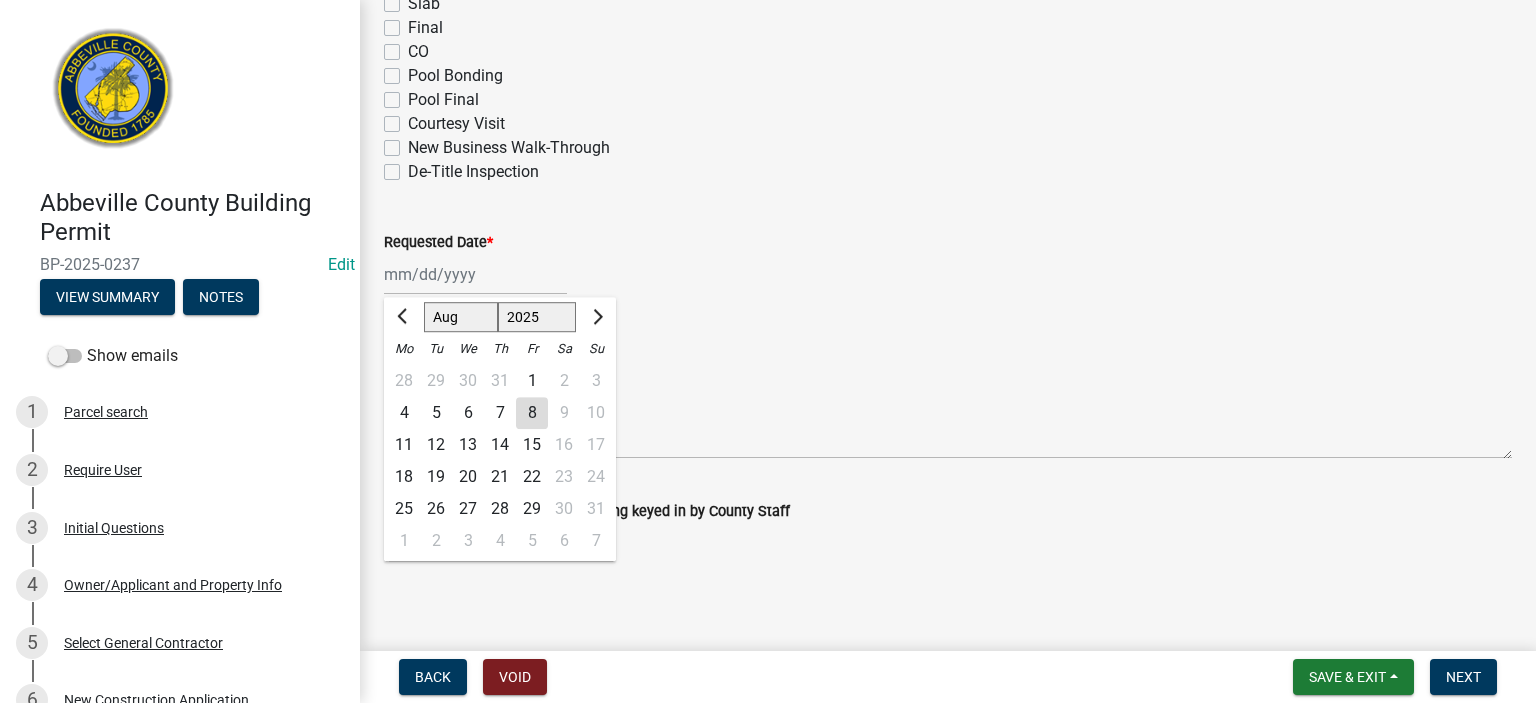 click on "7" 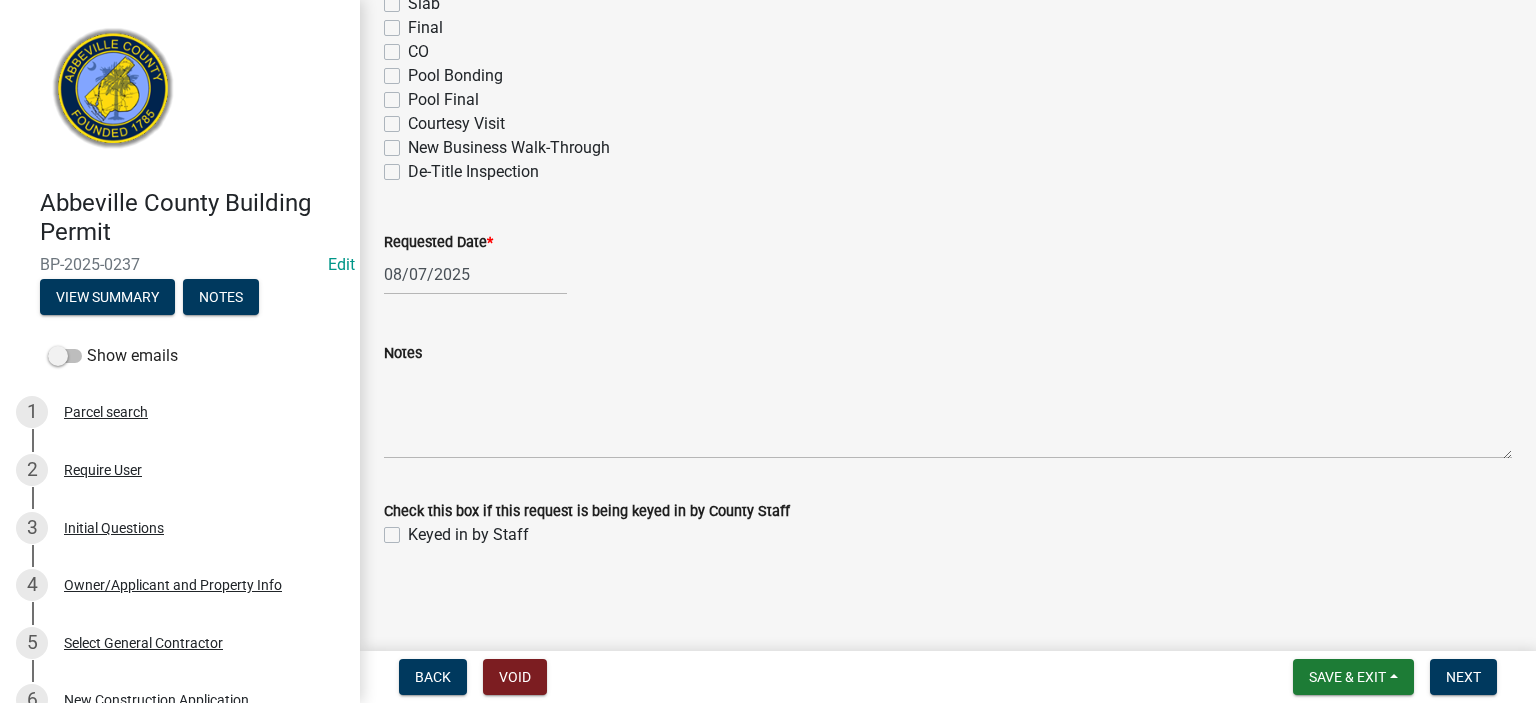 click on "Keyed in by Staff" 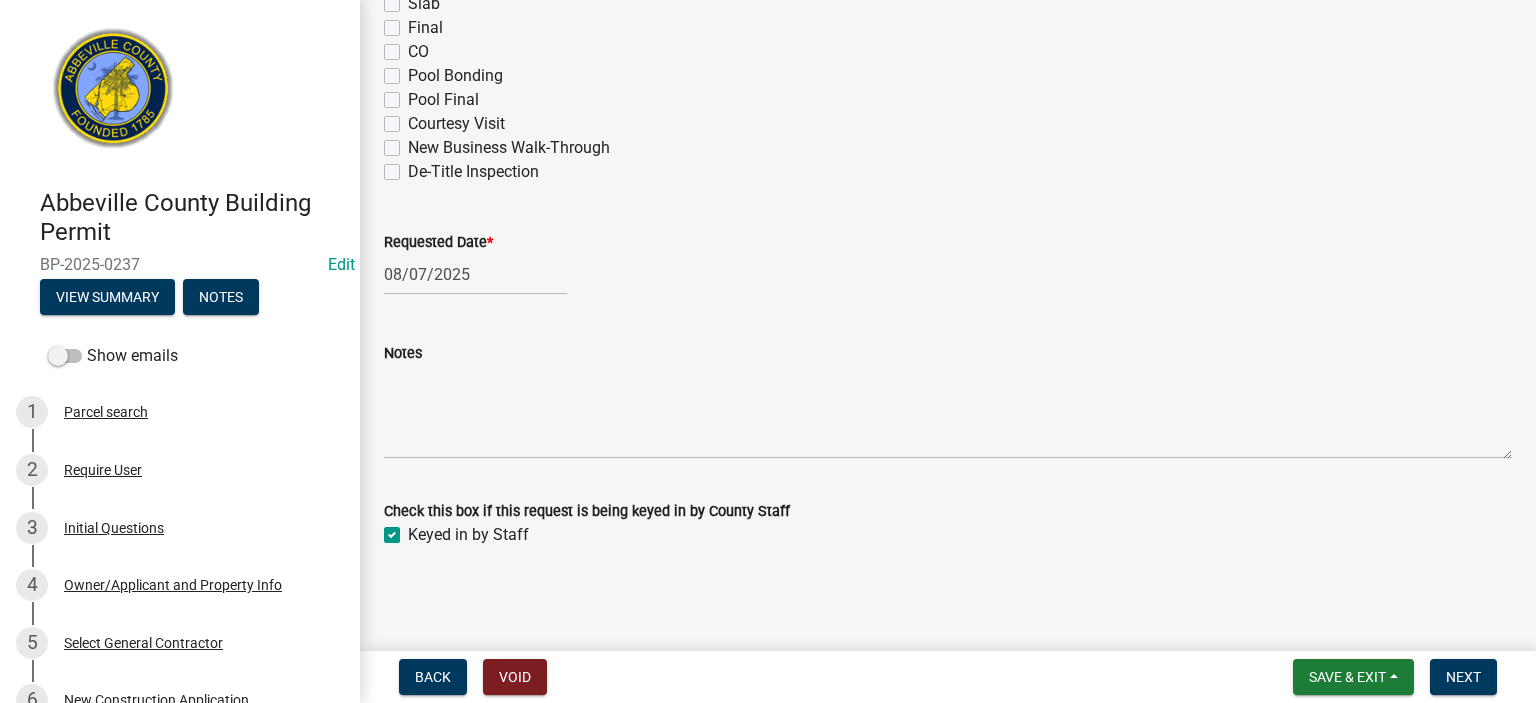 checkbox on "true" 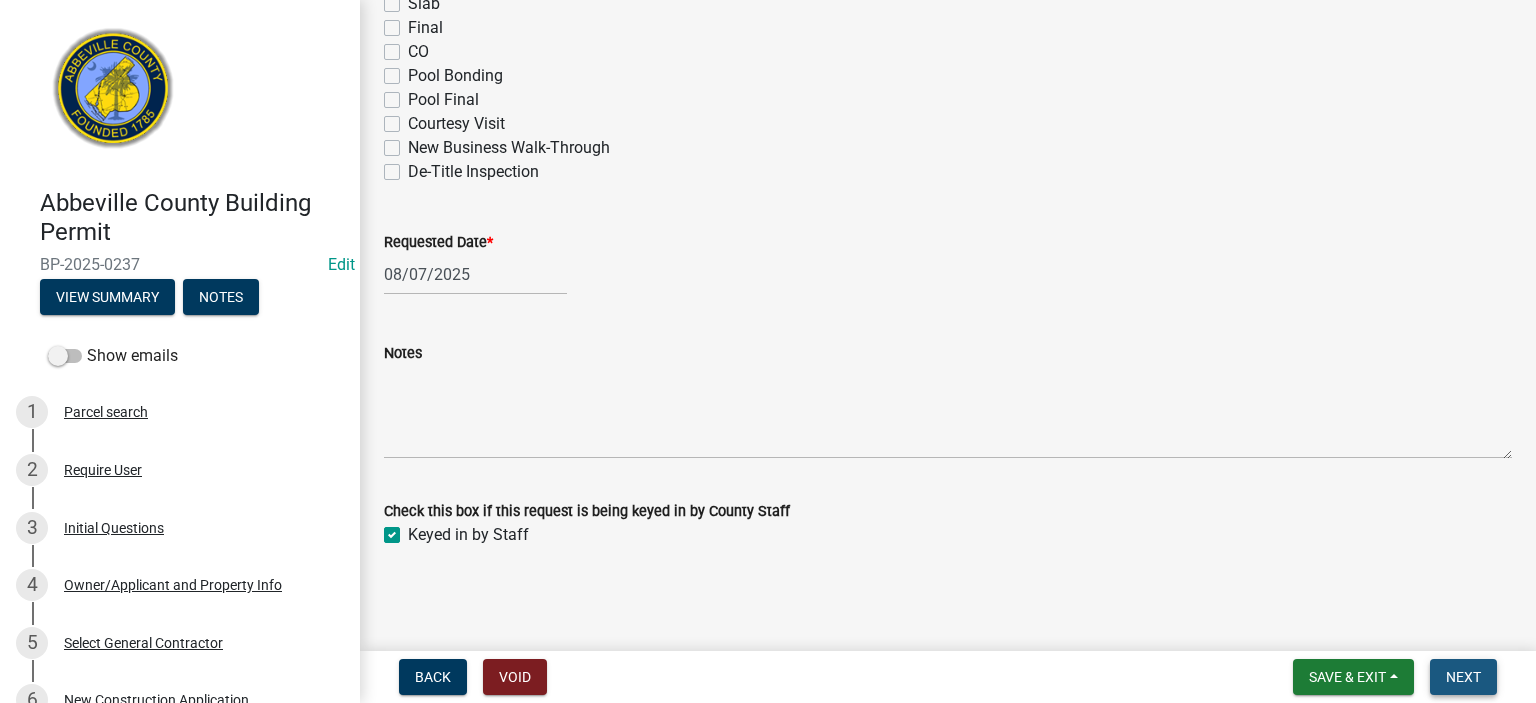 click on "Next" at bounding box center [1463, 677] 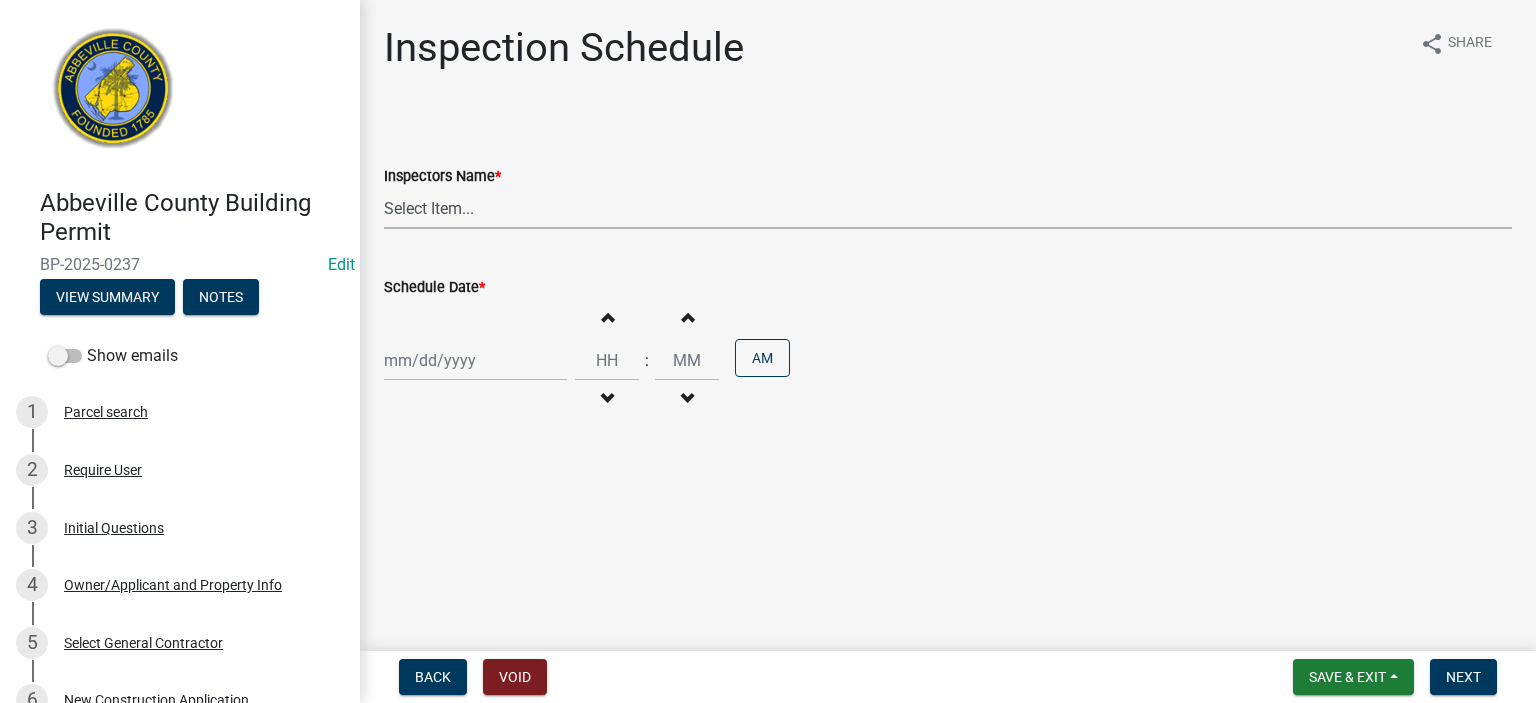 click on "Select Item...  [EMAIL] ([FIRST] [LAST])  [EMAIL] ([FIRST] [LAST])  [EMAIL] ([FIRST] [LAST])" at bounding box center (948, 208) 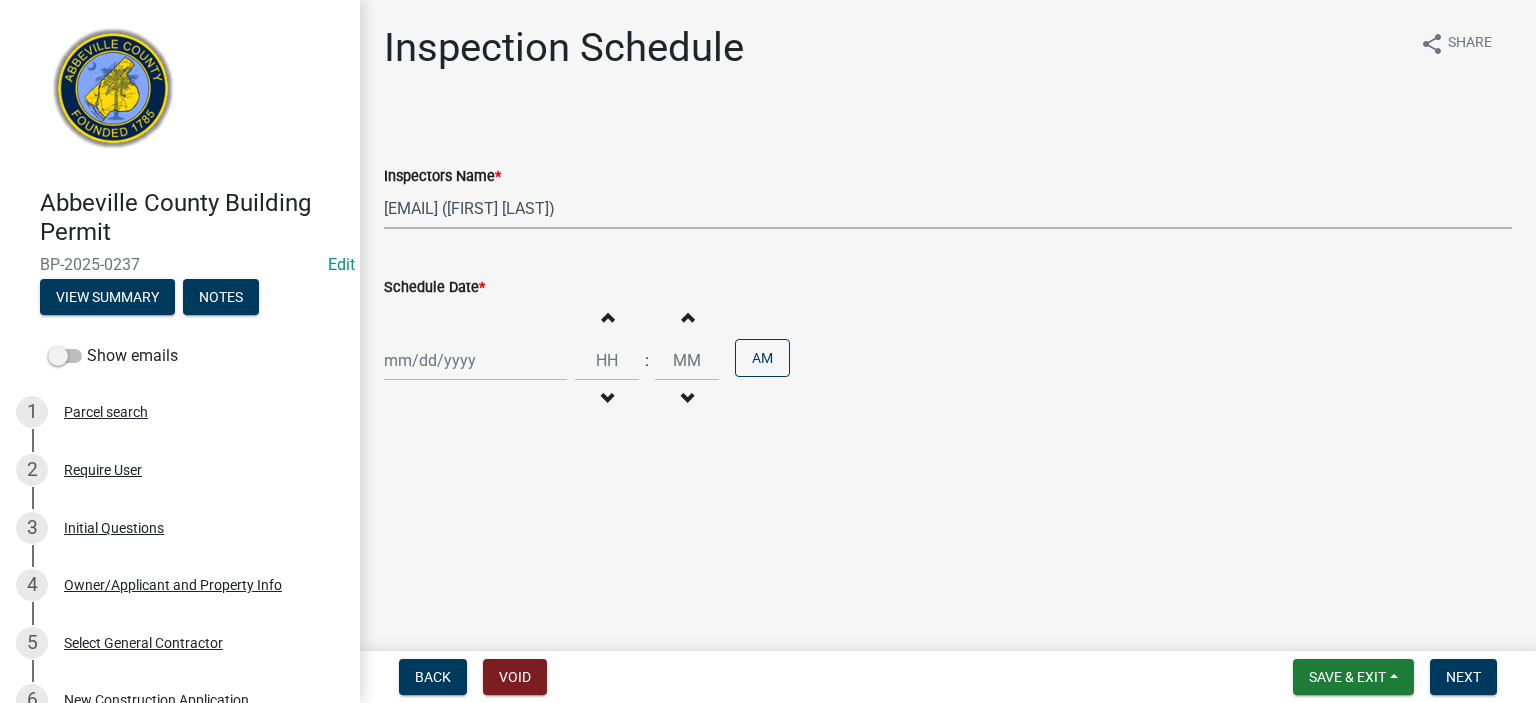 click on "Select Item...  [EMAIL] ([FIRST] [LAST])  [EMAIL] ([FIRST] [LAST])  [EMAIL] ([FIRST] [LAST])" at bounding box center (948, 208) 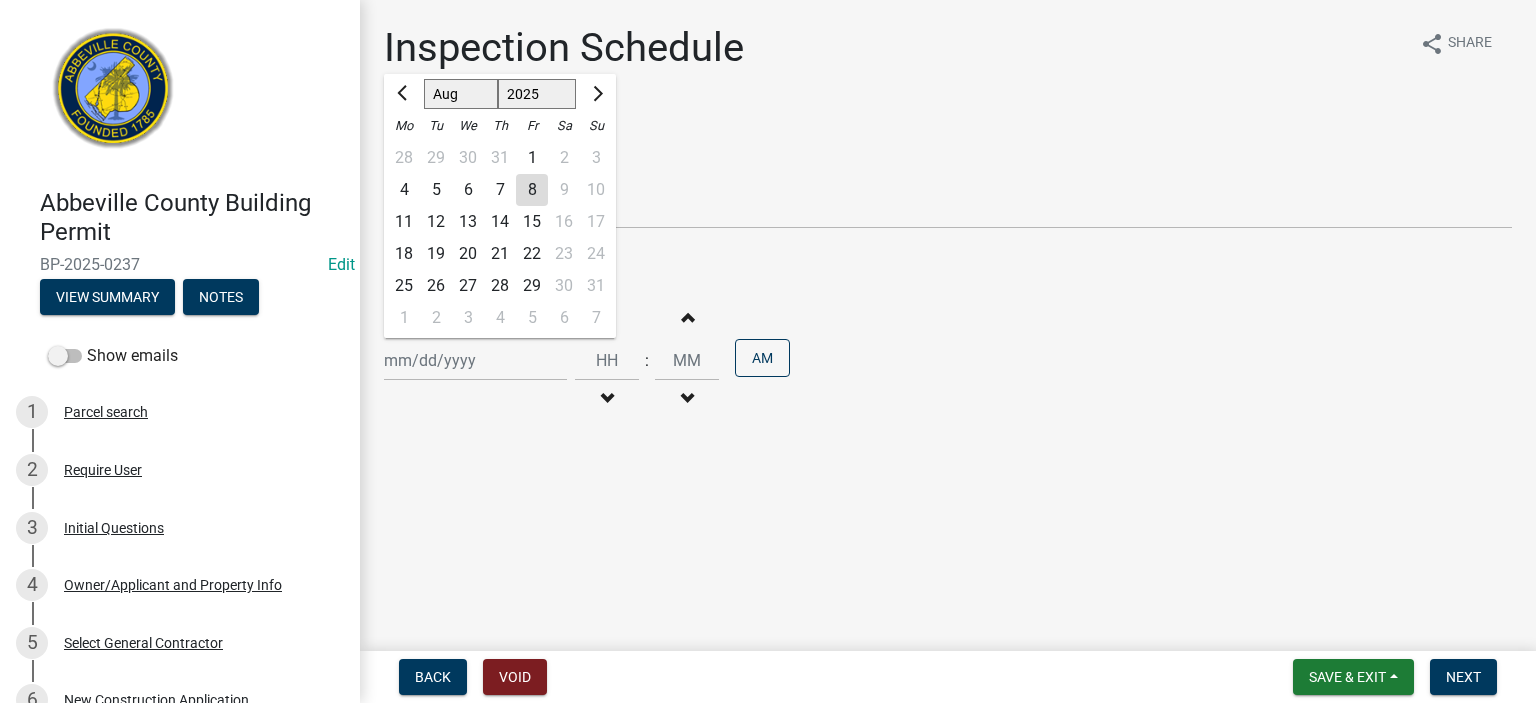 click on "Jan Feb Mar Apr May Jun Jul Aug Sep Oct Nov Dec 1525 1526 1527 1528 1529 1530 1531 1532 1533 1534 1535 1536 1537 1538 1539 1540 1541 1542 1543 1544 1545 1546 1547 1548 1549 1550 1551 1552 1553 1554 1555 1556 1557 1558 1559 1560 1561 1562 1563 1564 1565 1566 1567 1568 1569 1570 1571 1572 1573 1574 1575 1576 1577 1578 1579 1580 1581 1582 1583 1584 1585 1586 1587 1588 1589 1590 1591 1592 1593 1594 1595 1596 1597 1598 1599 1600 1601 1602 1603 1604 1605 1606 1607 1608 1609 1610 1611 1612 1613 1614 1615 1616 1617 1618 1619 1620 1621 1622 1623 1624 1625 1626 1627 1628 1629 1630 1631 1632 1633 1634 1635 1636 1637 1638 1639 1640 1641 1642 1643 1644 1645 1646 1647 1648 1649 1650 1651 1652 1653 1654 1655 1656 1657 1658 1659 1660 1661 1662 1663 1664 1665 1666 1667 1668 1669 1670 1671 1672 1673 1674 1675 1676 1677 1678 1679 1680 1681 1682 1683 1684 1685 1686 1687 1688 1689 1690 1691 1692 1693 1694 1695 1696 1697 1698 1699 1700 1701 1702 1703 1704 1705 1706 1707 1708 1709 1710 1711 1712 1713 1714 1715 1716 1717 1718 1719 1" 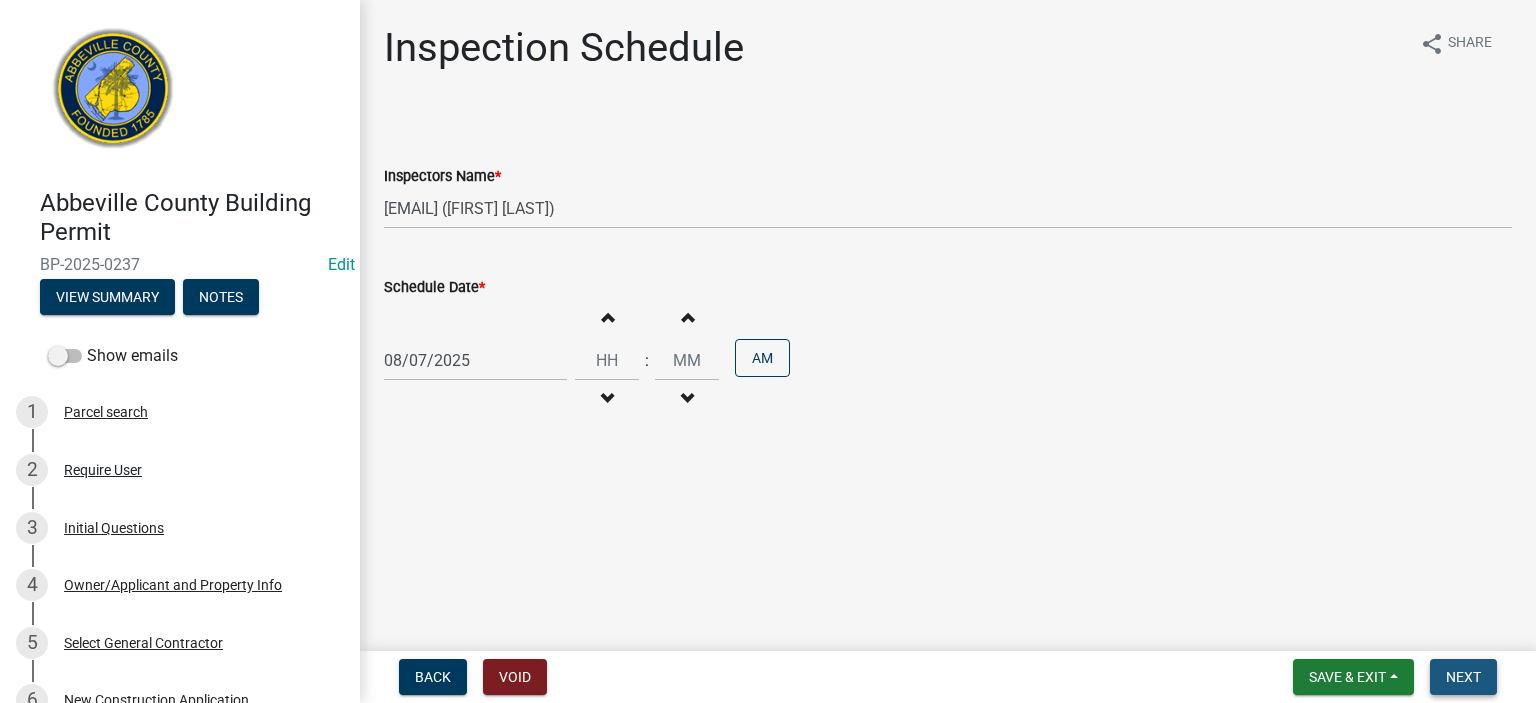 click on "Next" at bounding box center (1463, 677) 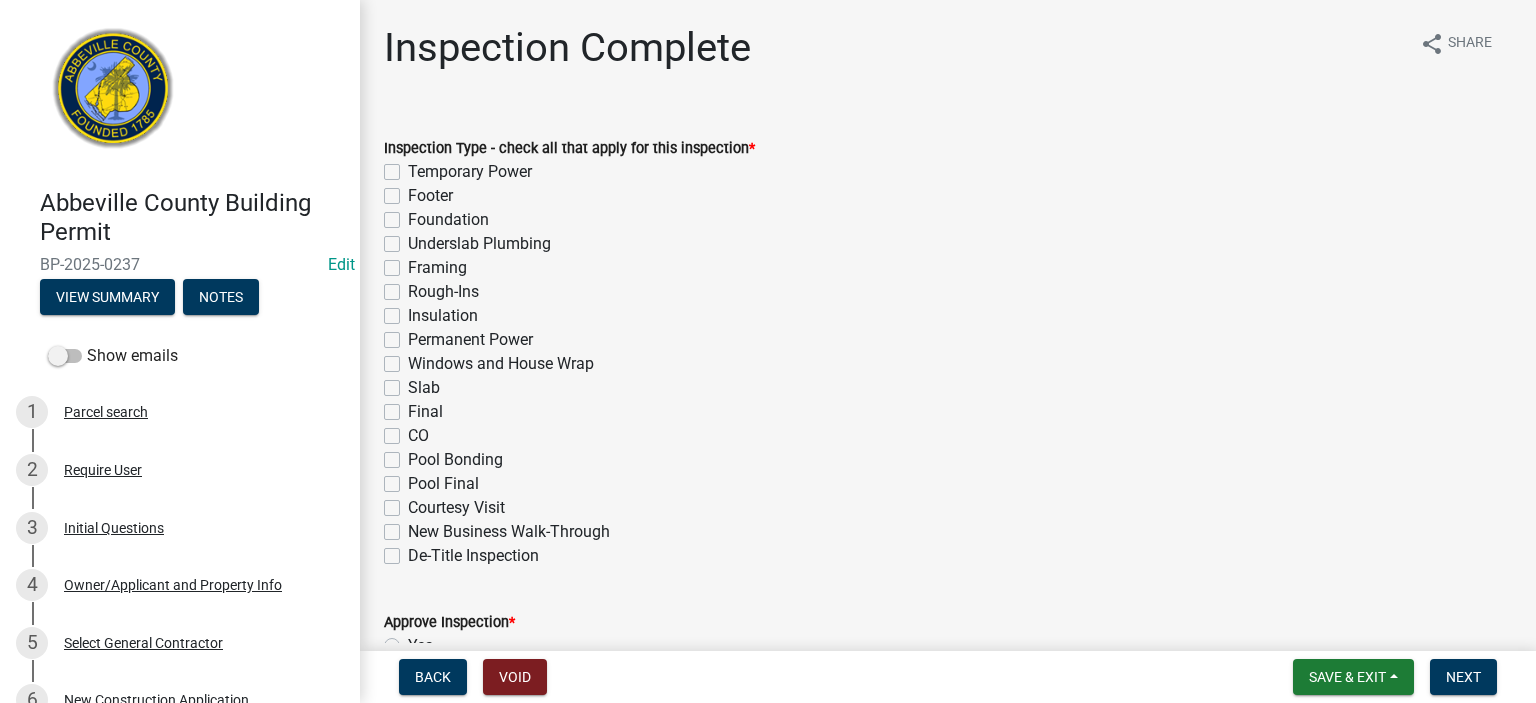 click on "Rough-Ins" 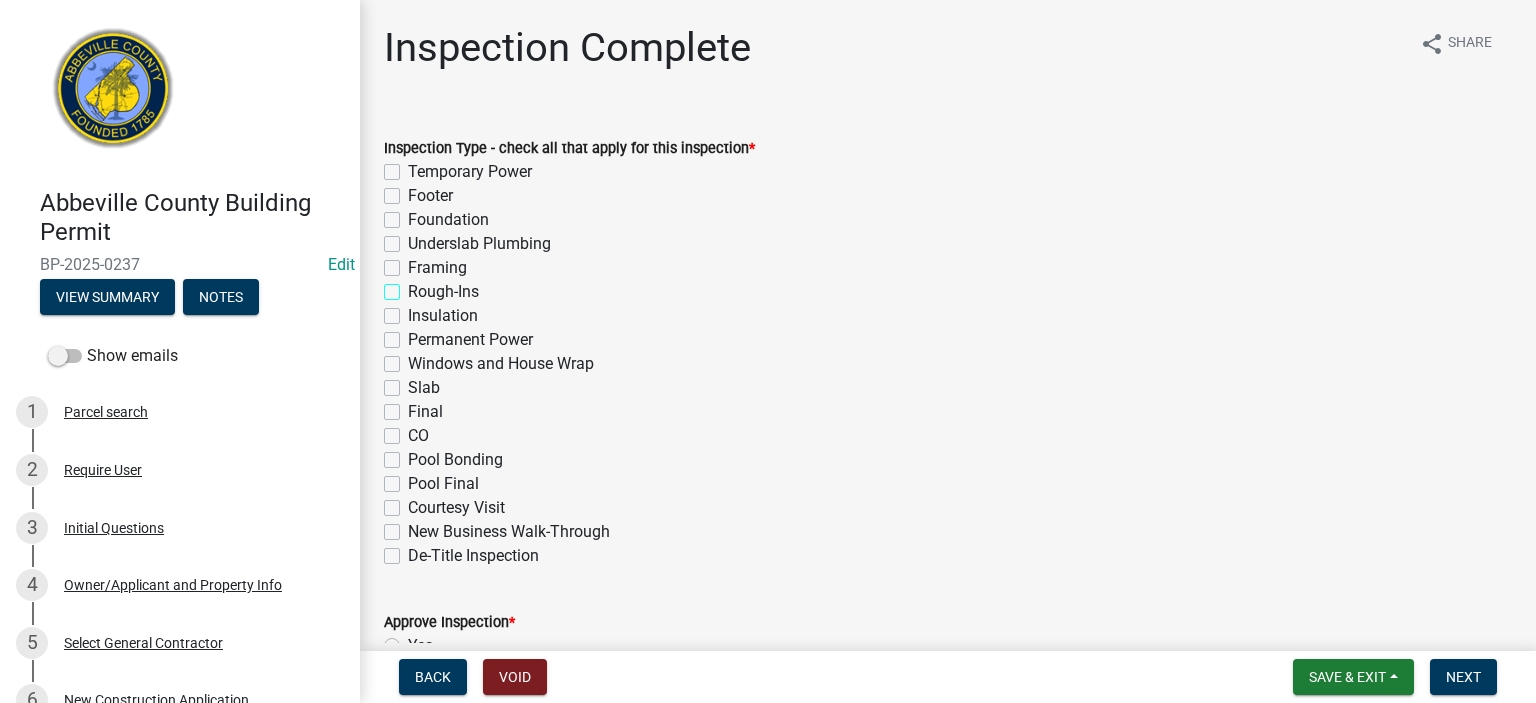 click on "Rough-Ins" at bounding box center [414, 286] 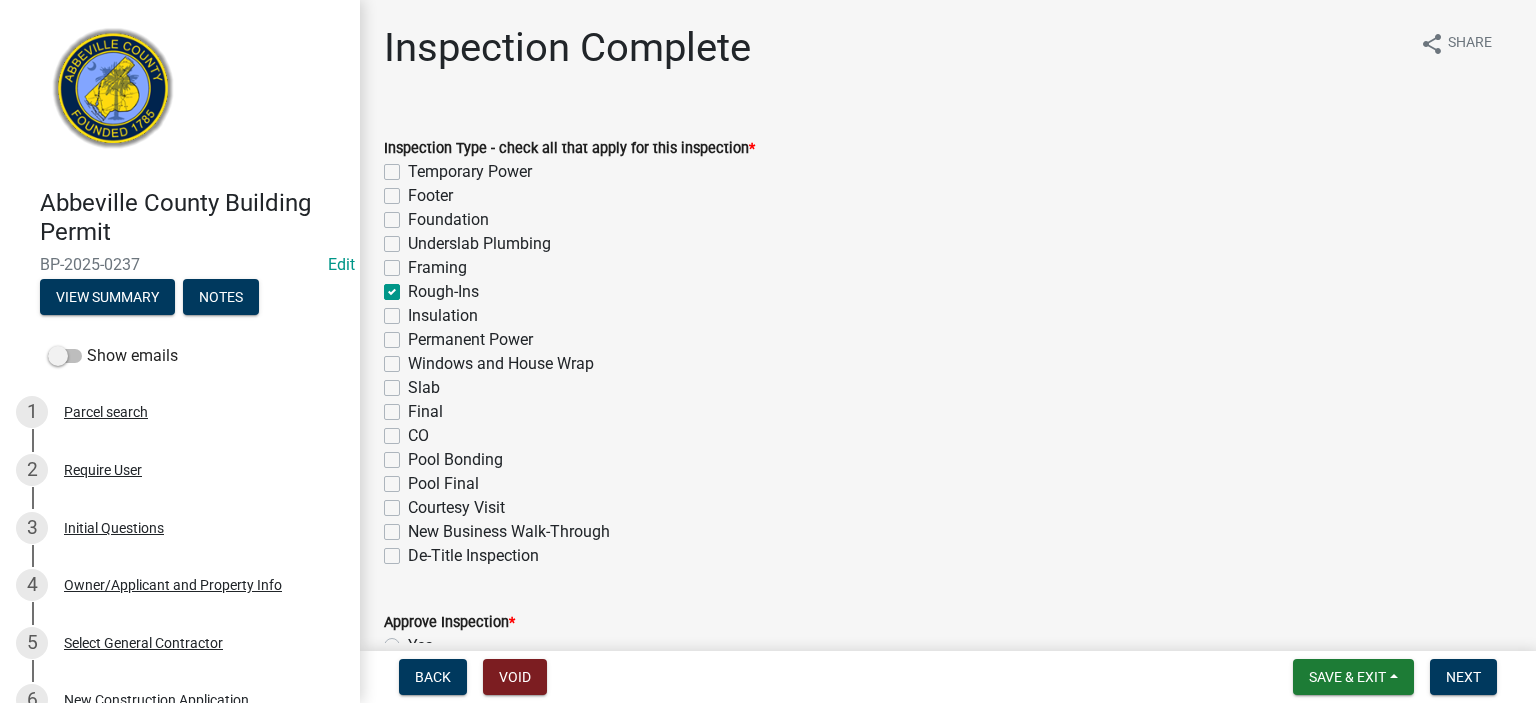 checkbox on "false" 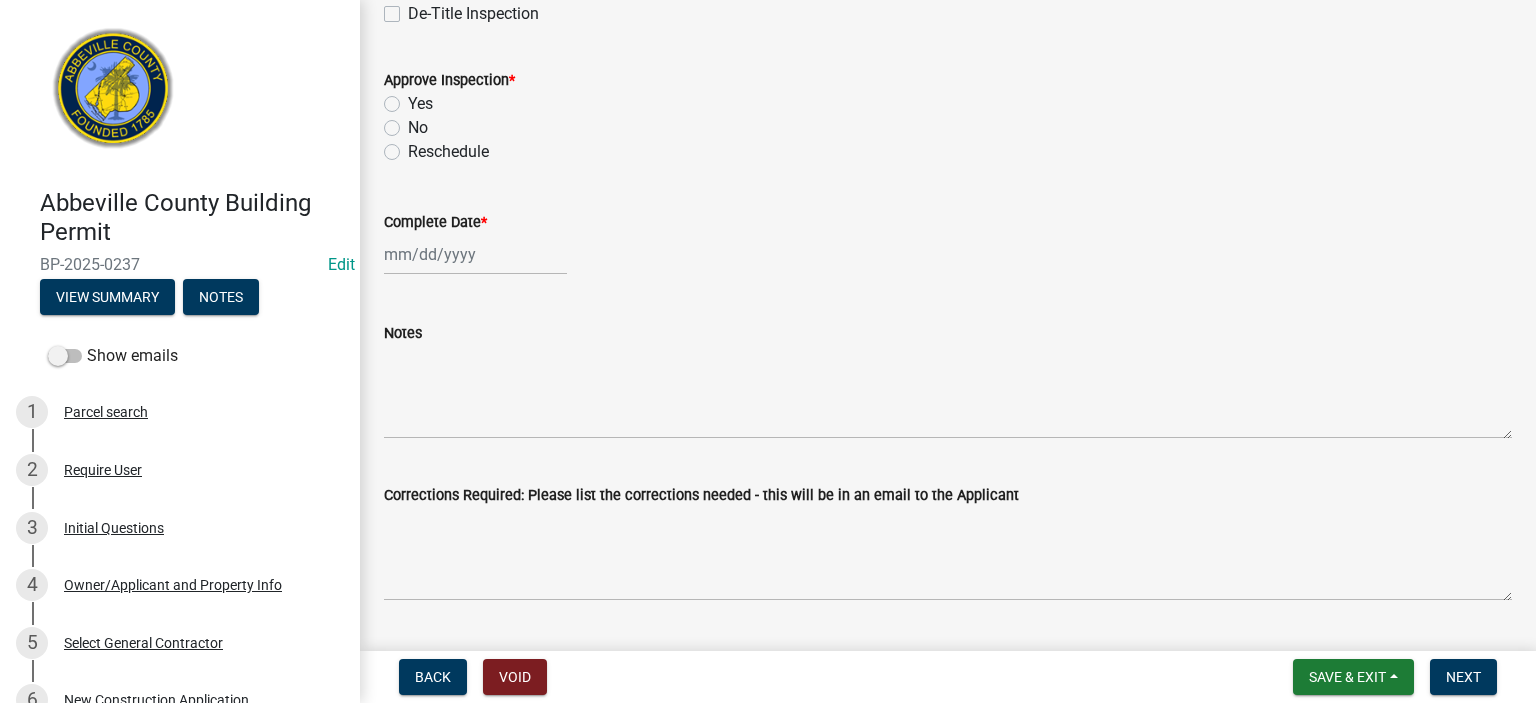 scroll, scrollTop: 560, scrollLeft: 0, axis: vertical 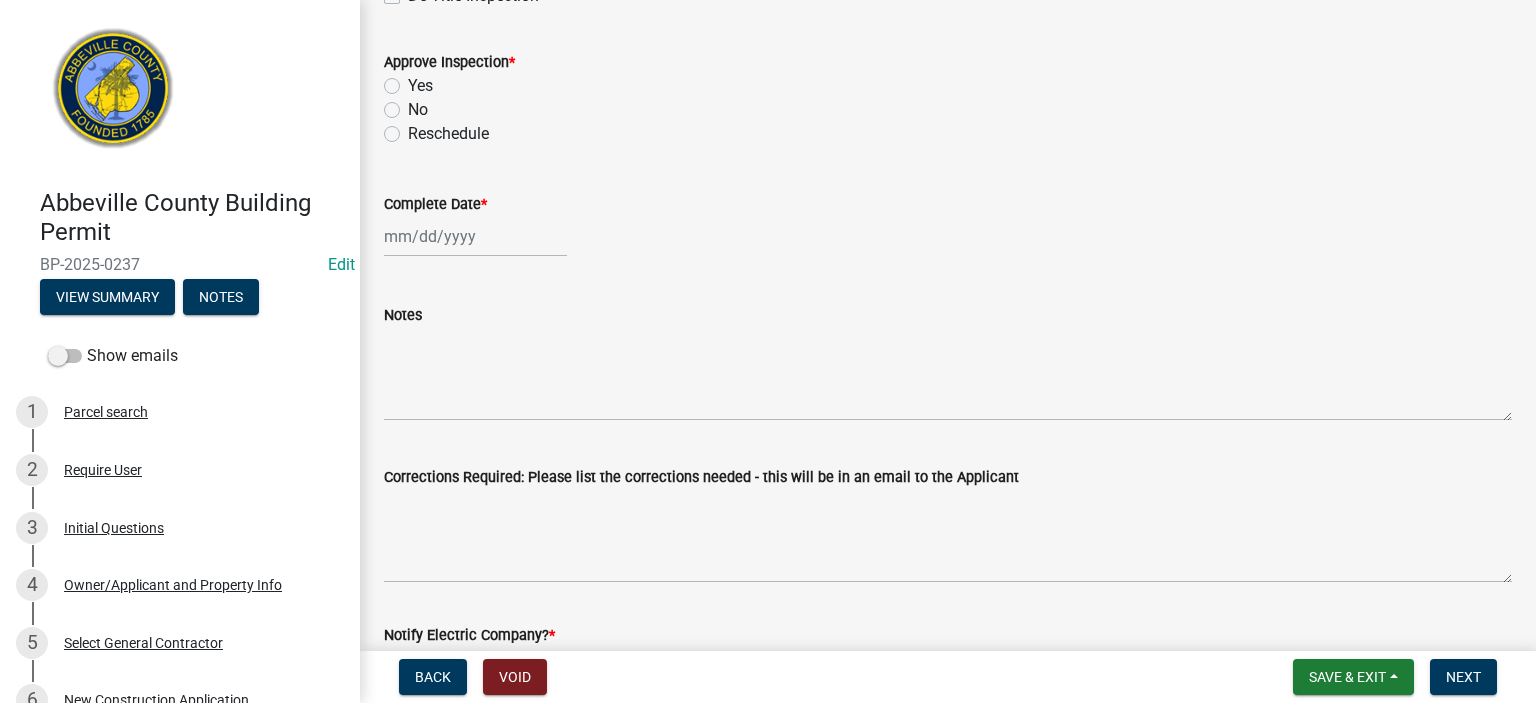 click on "Yes" 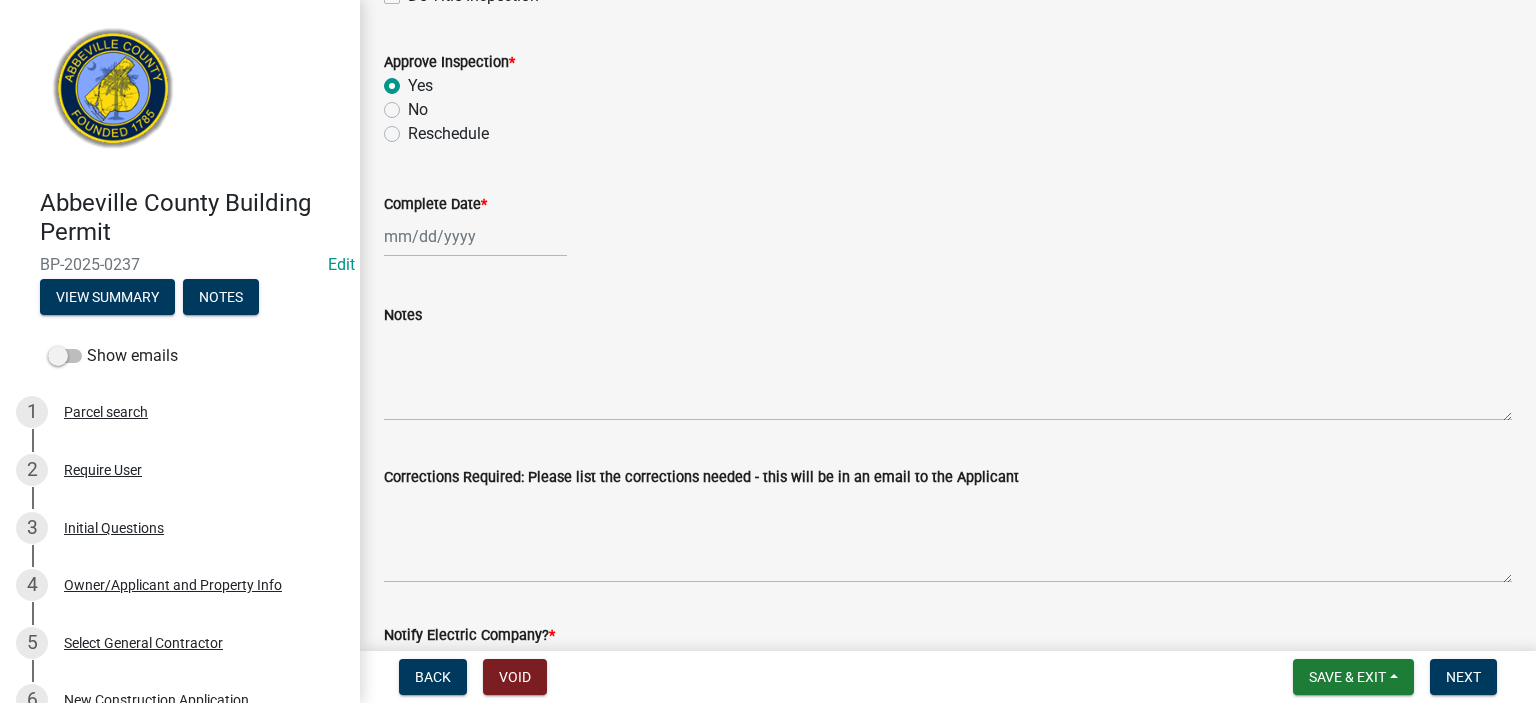 radio on "true" 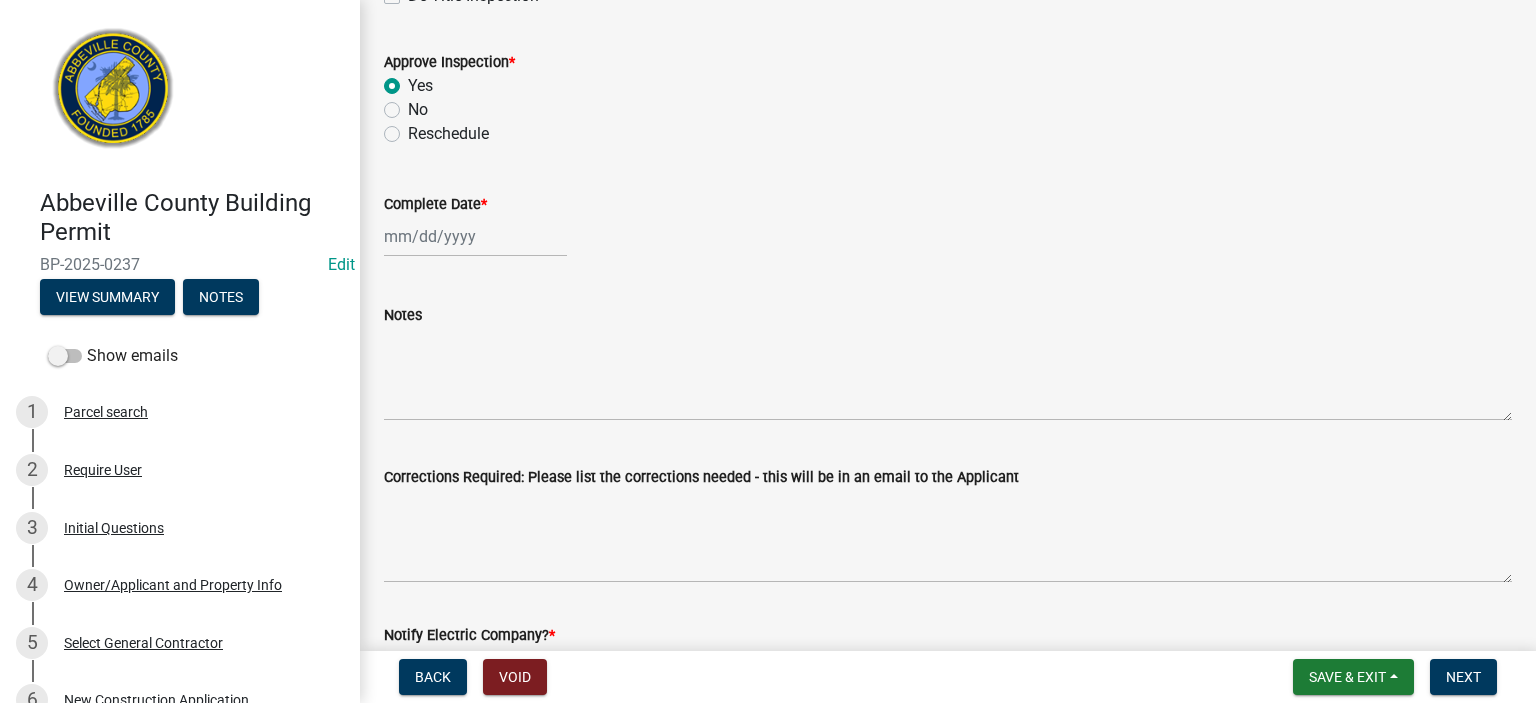 select on "8" 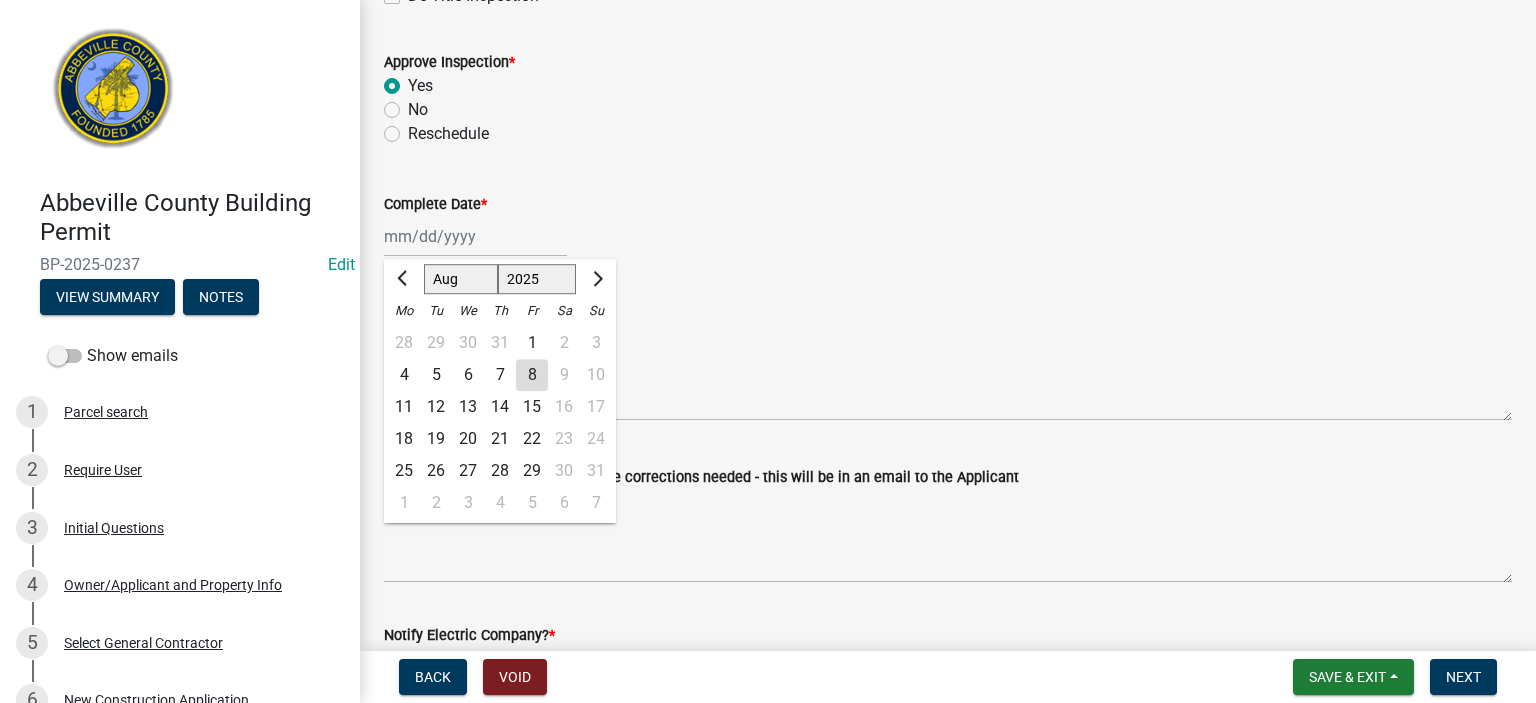 click on "Complete Date  *" at bounding box center (475, 236) 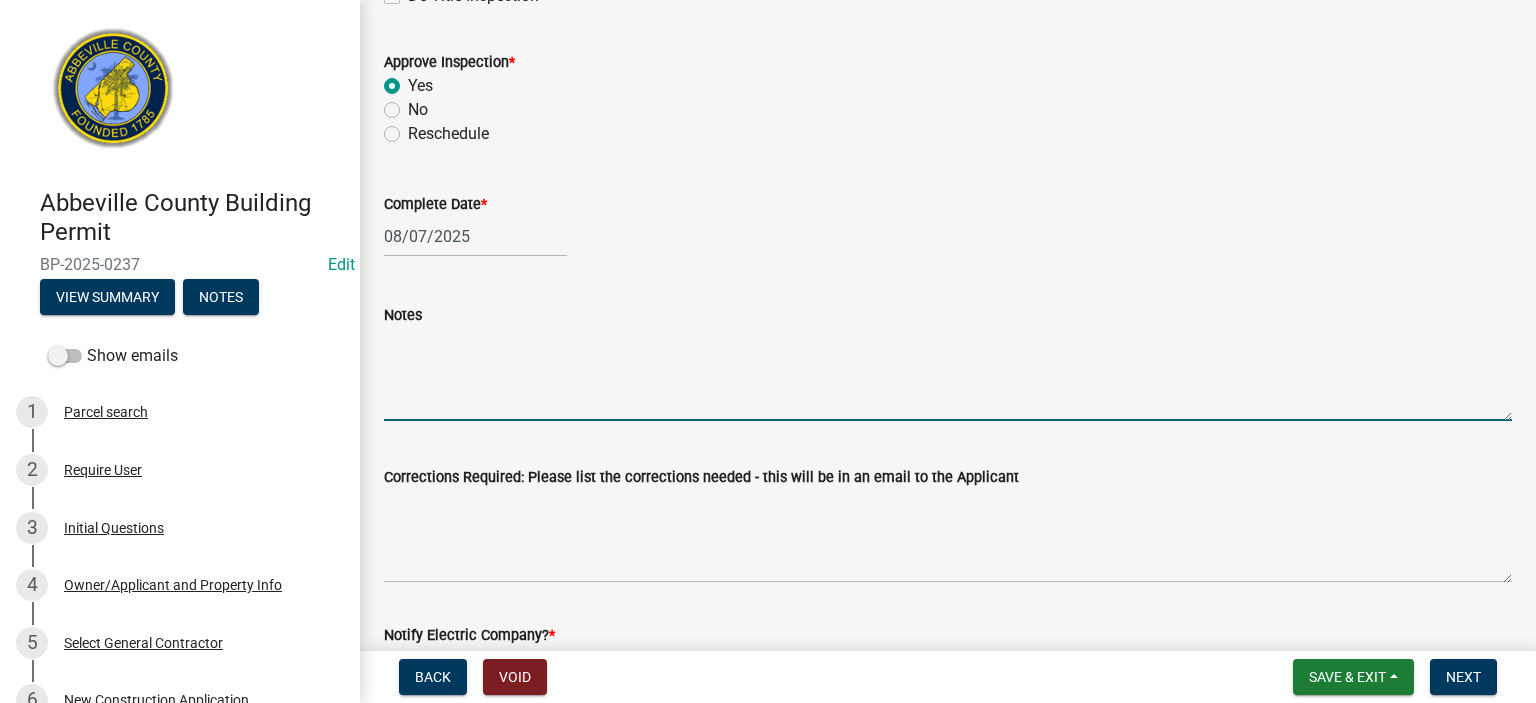 click on "Notes" at bounding box center (948, 374) 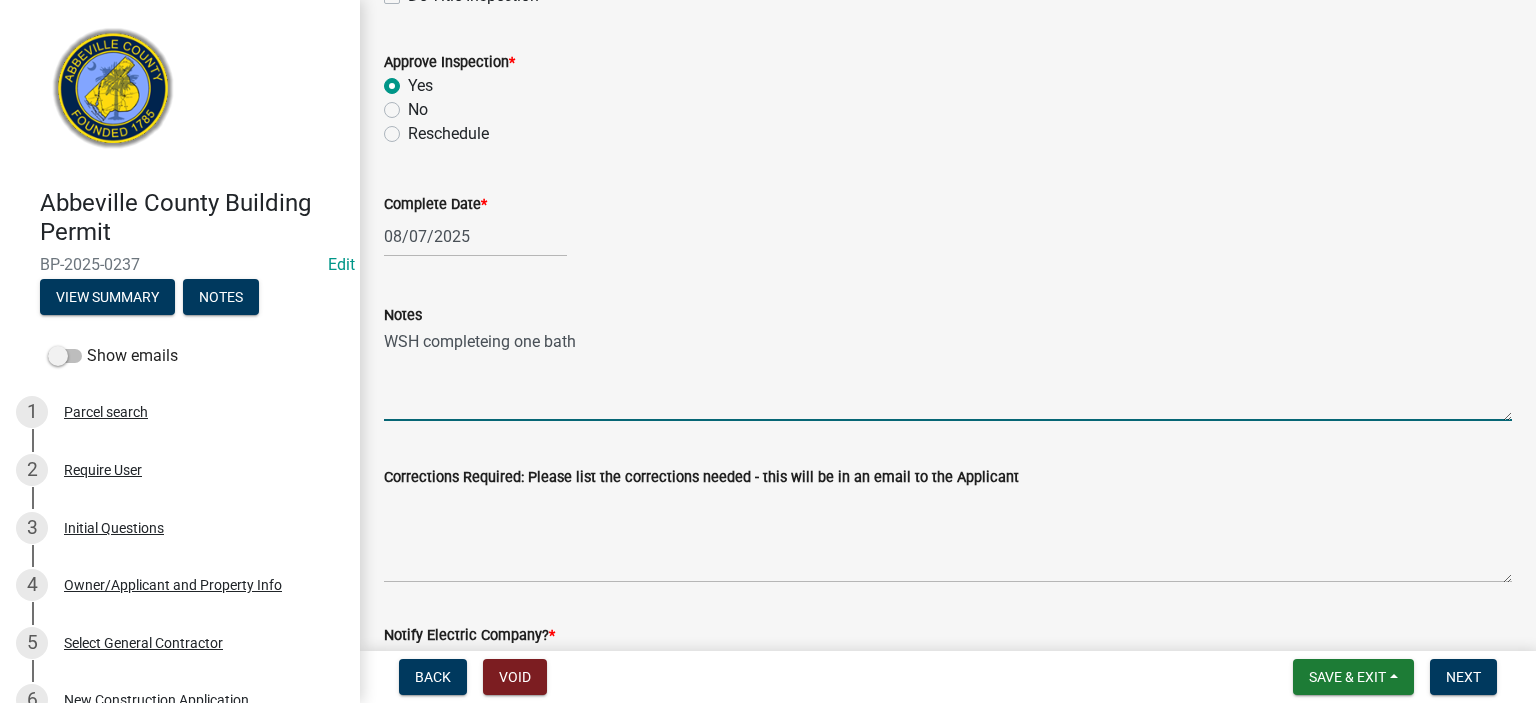 click on "WSH completeing one bath" at bounding box center [948, 374] 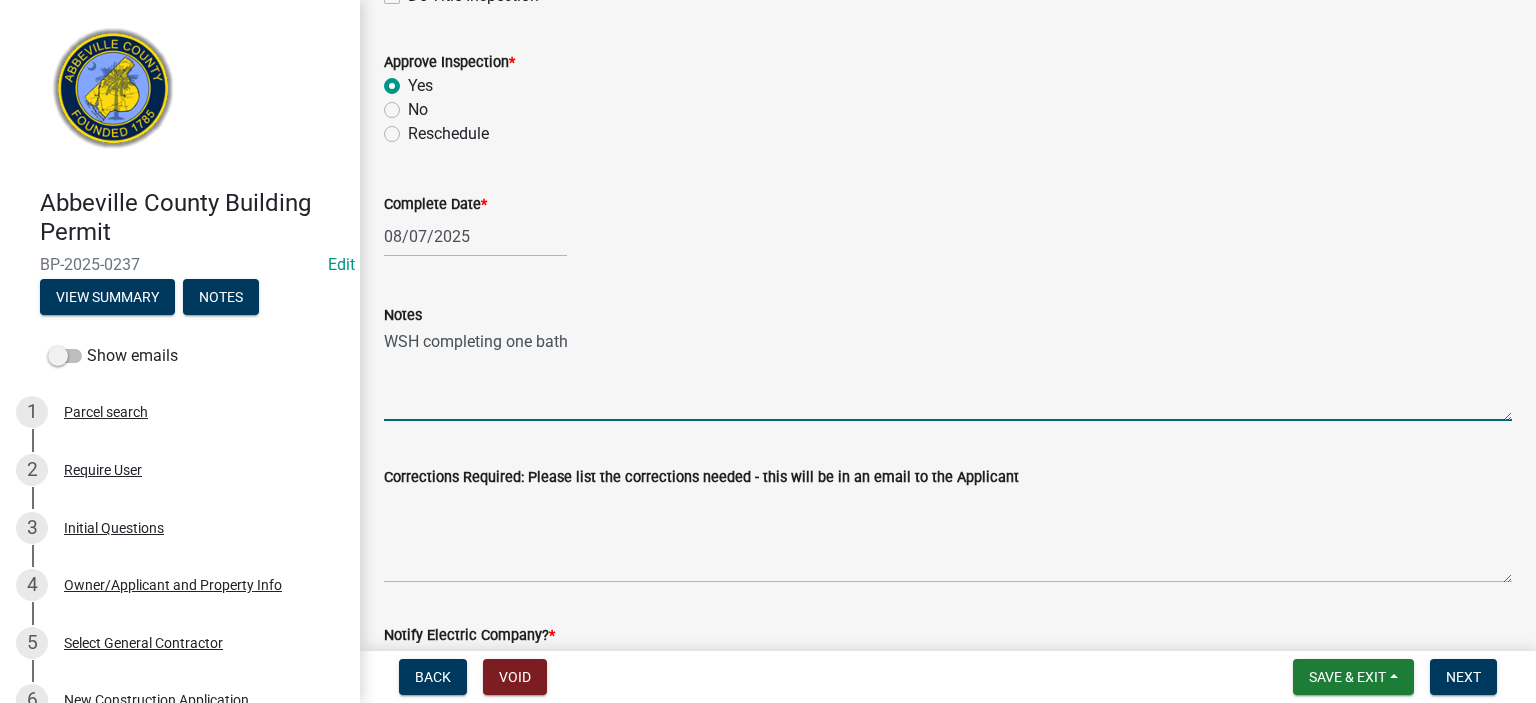 click on "WSH completing one bath" at bounding box center [948, 374] 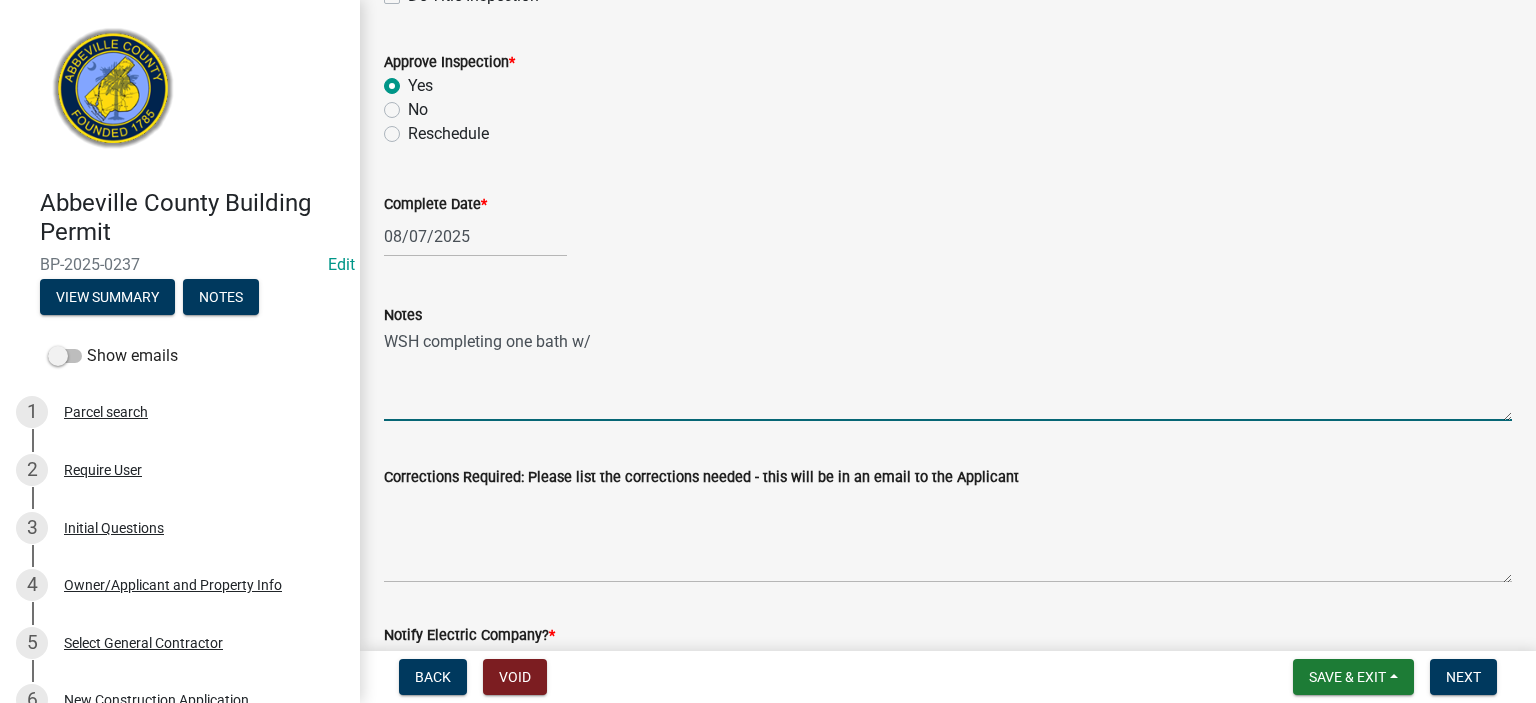 click on "WSH completing one bath w/" at bounding box center [948, 374] 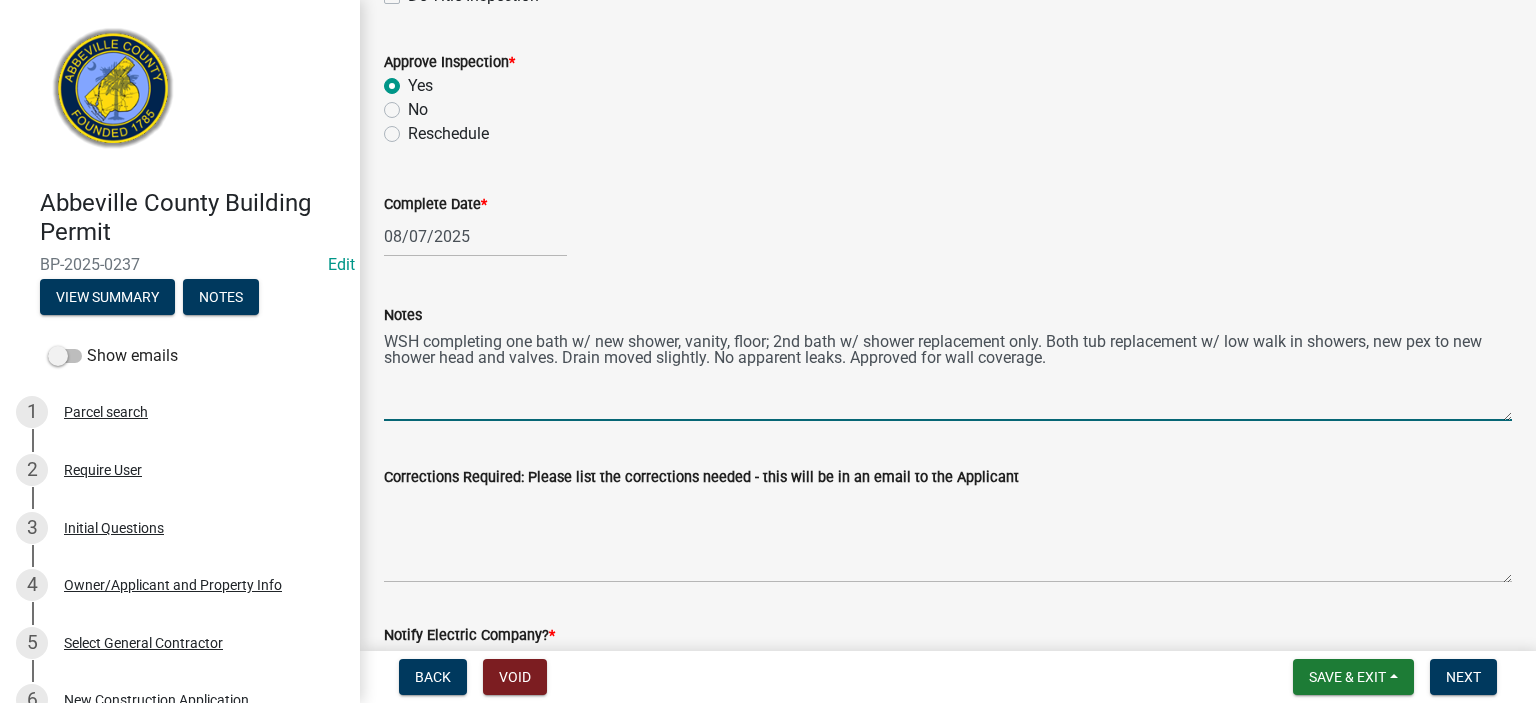 type on "WSH completing one bath w/ new shower, vanity, floor; 2nd bath w/ shower replacement only. Both tub replacement w/ low walk in showers, new pex to new shower head and valves. Drain moved slightly. No apparent leaks. Approved for wall coverage." 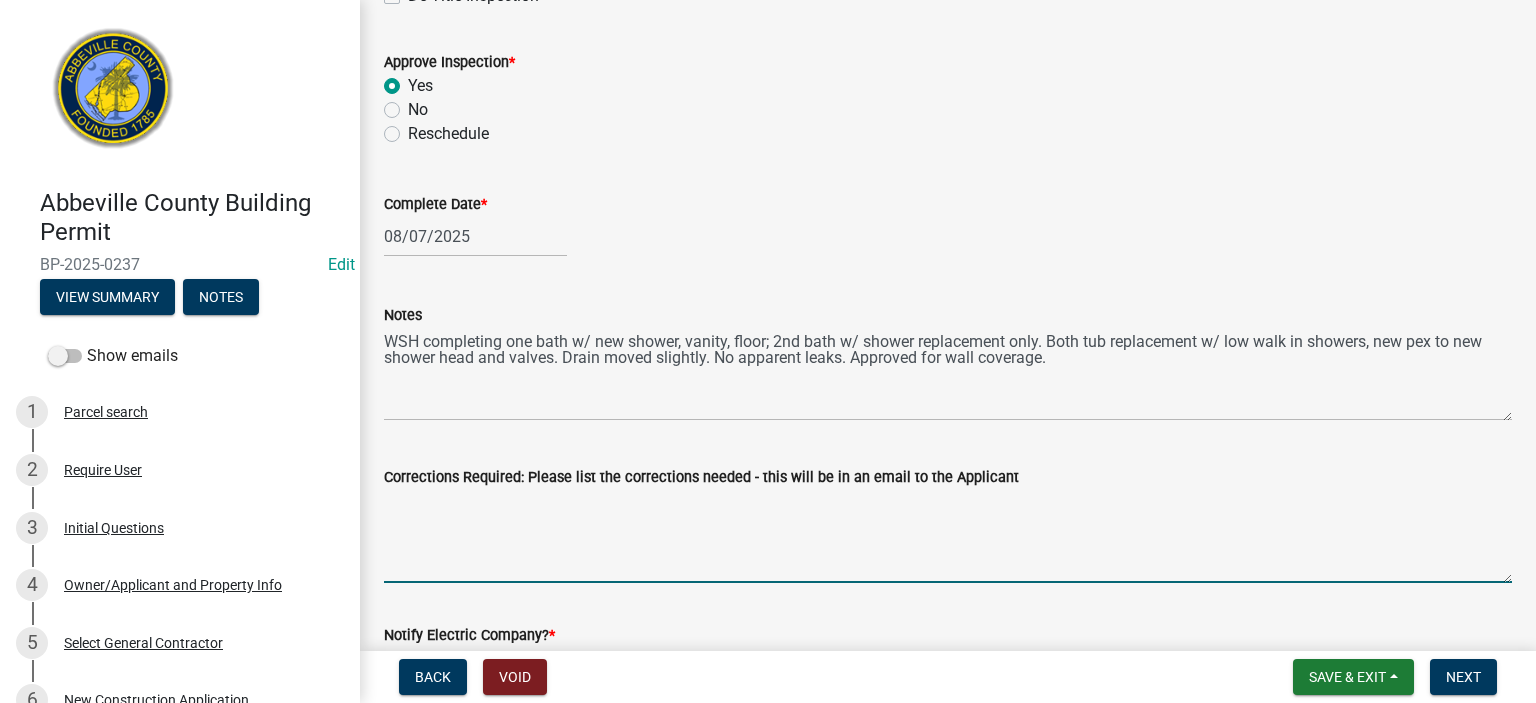 click on "Corrections Required: Please list the corrections needed - this will be in an email to the Applicant" at bounding box center [948, 536] 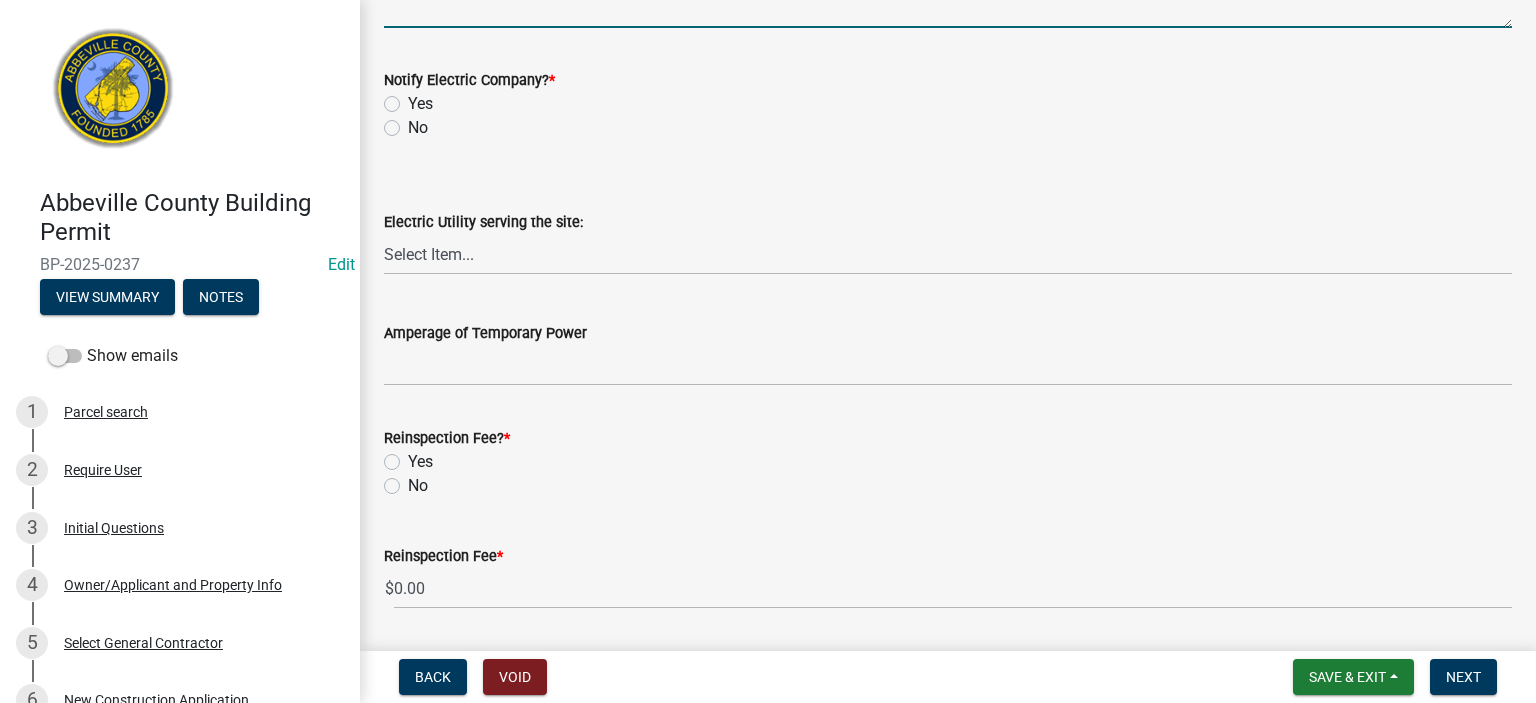 scroll, scrollTop: 1120, scrollLeft: 0, axis: vertical 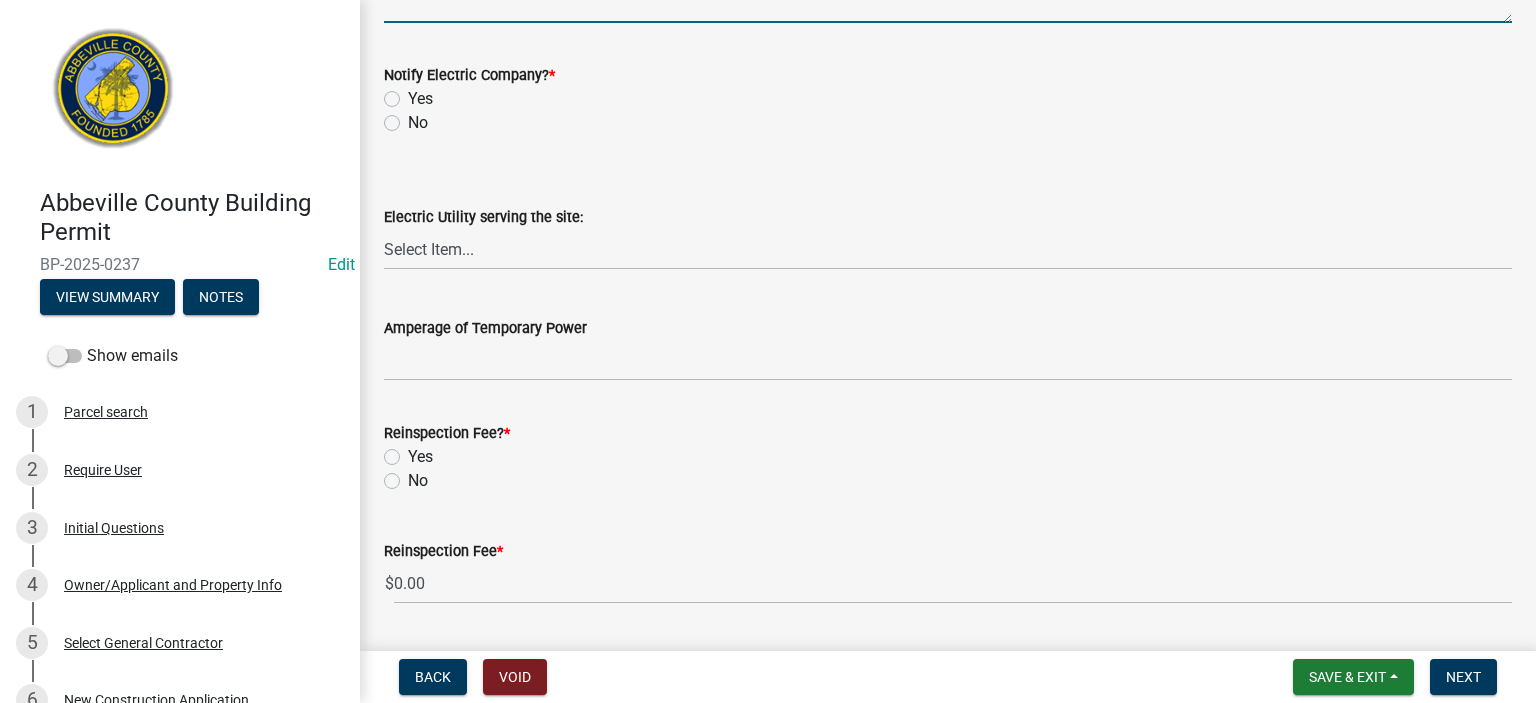 type on "none" 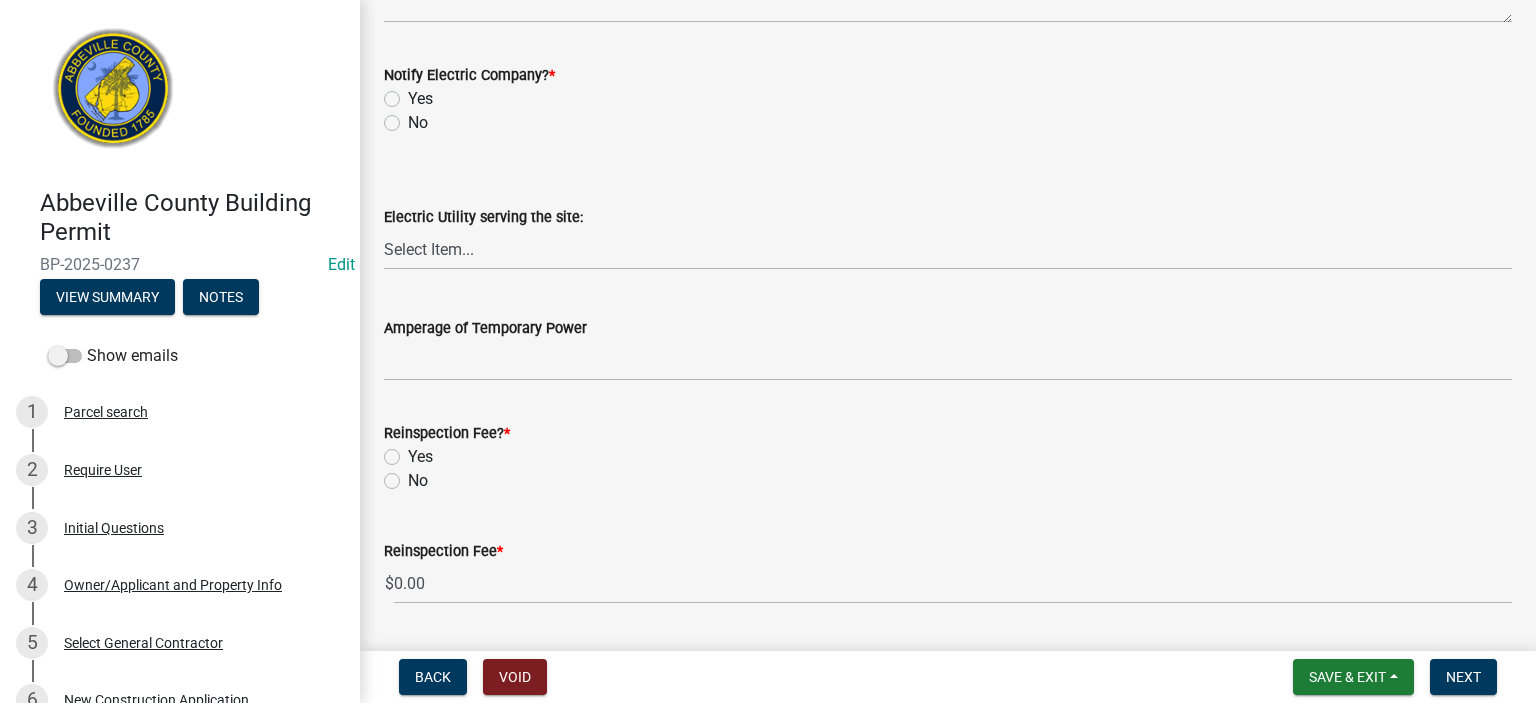 click on "No" 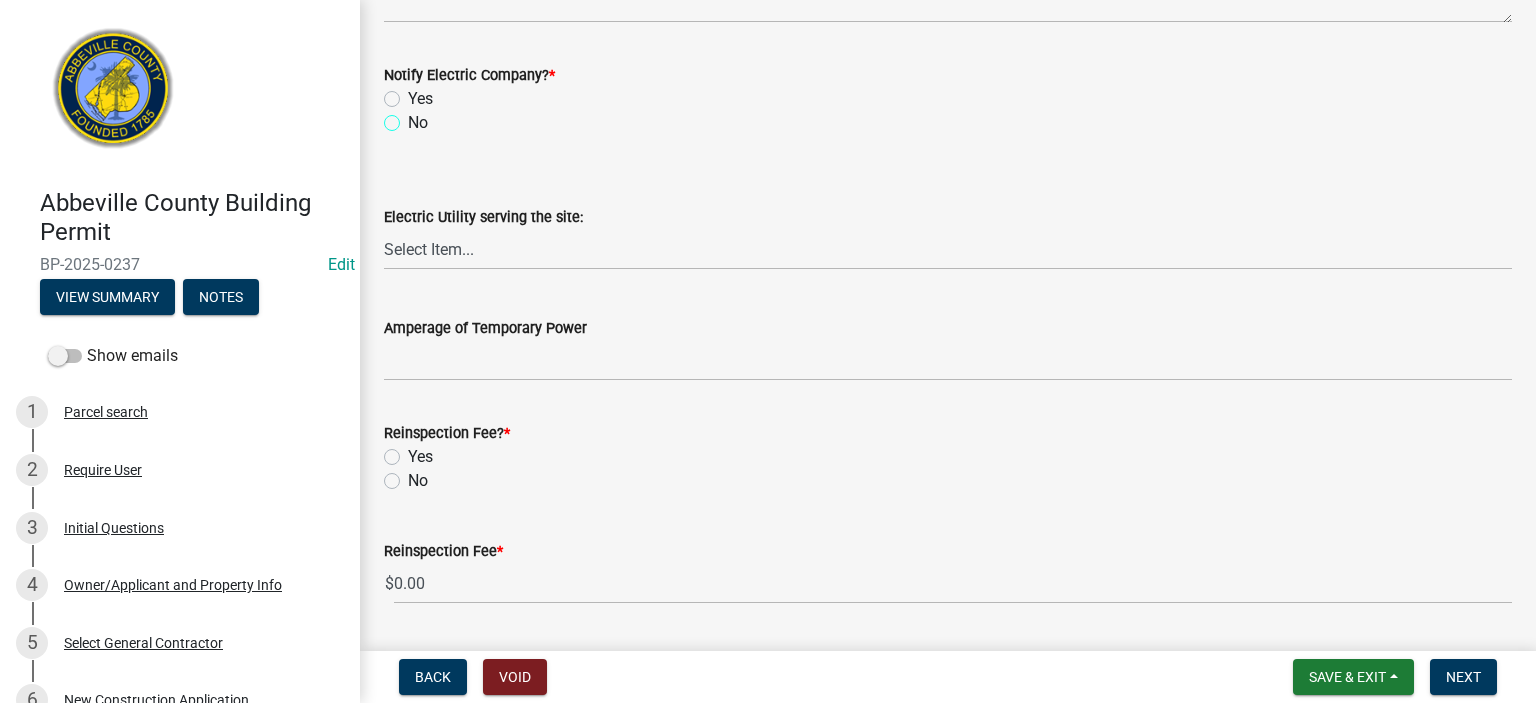 click on "No" at bounding box center (414, 117) 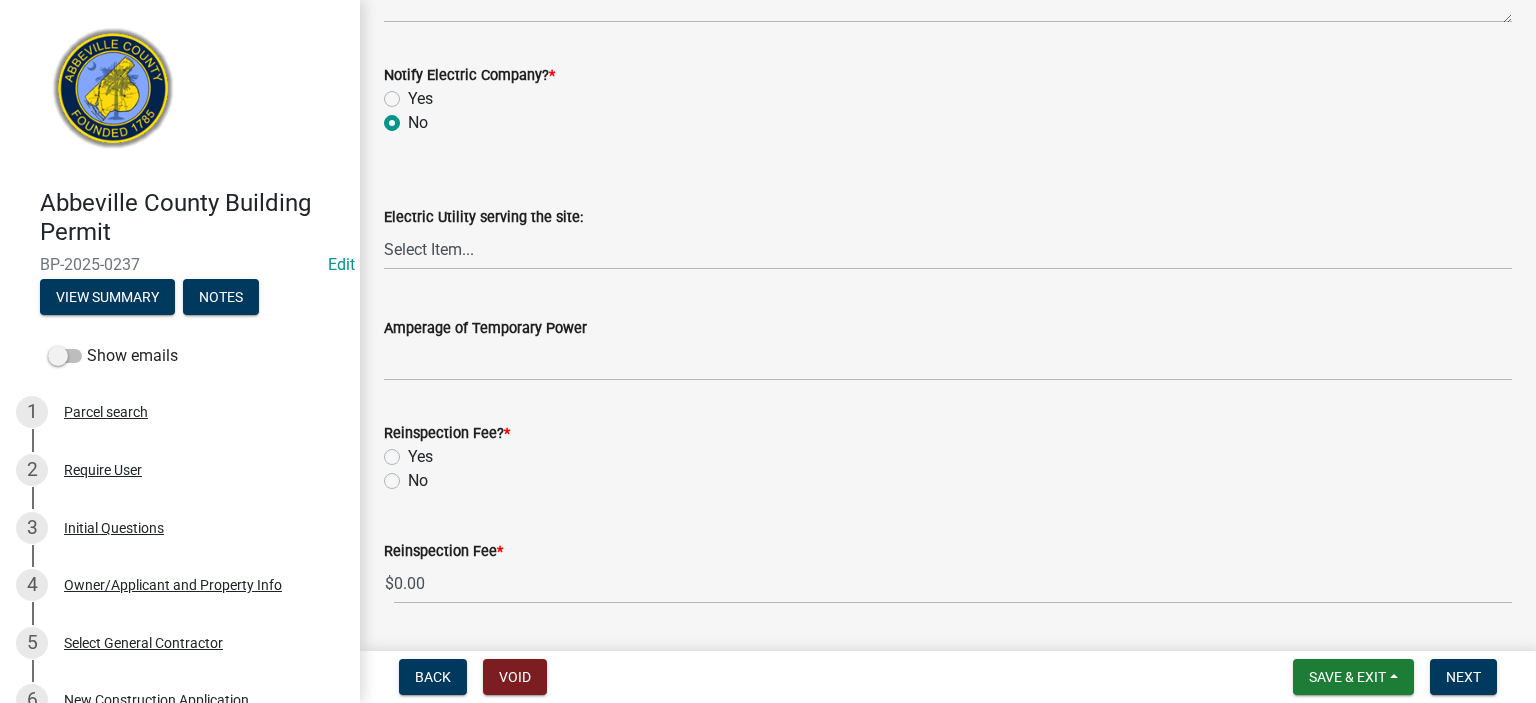 radio on "true" 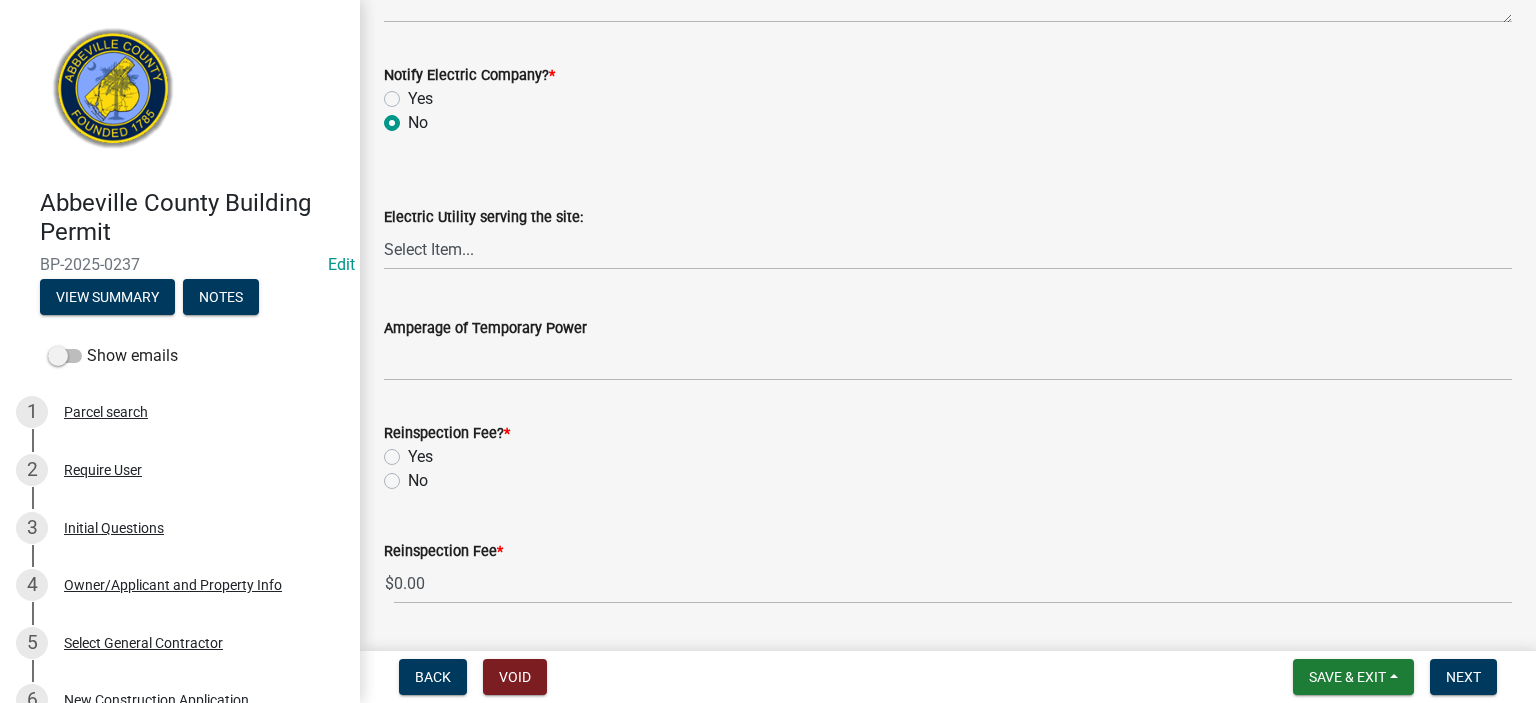 click on "No" 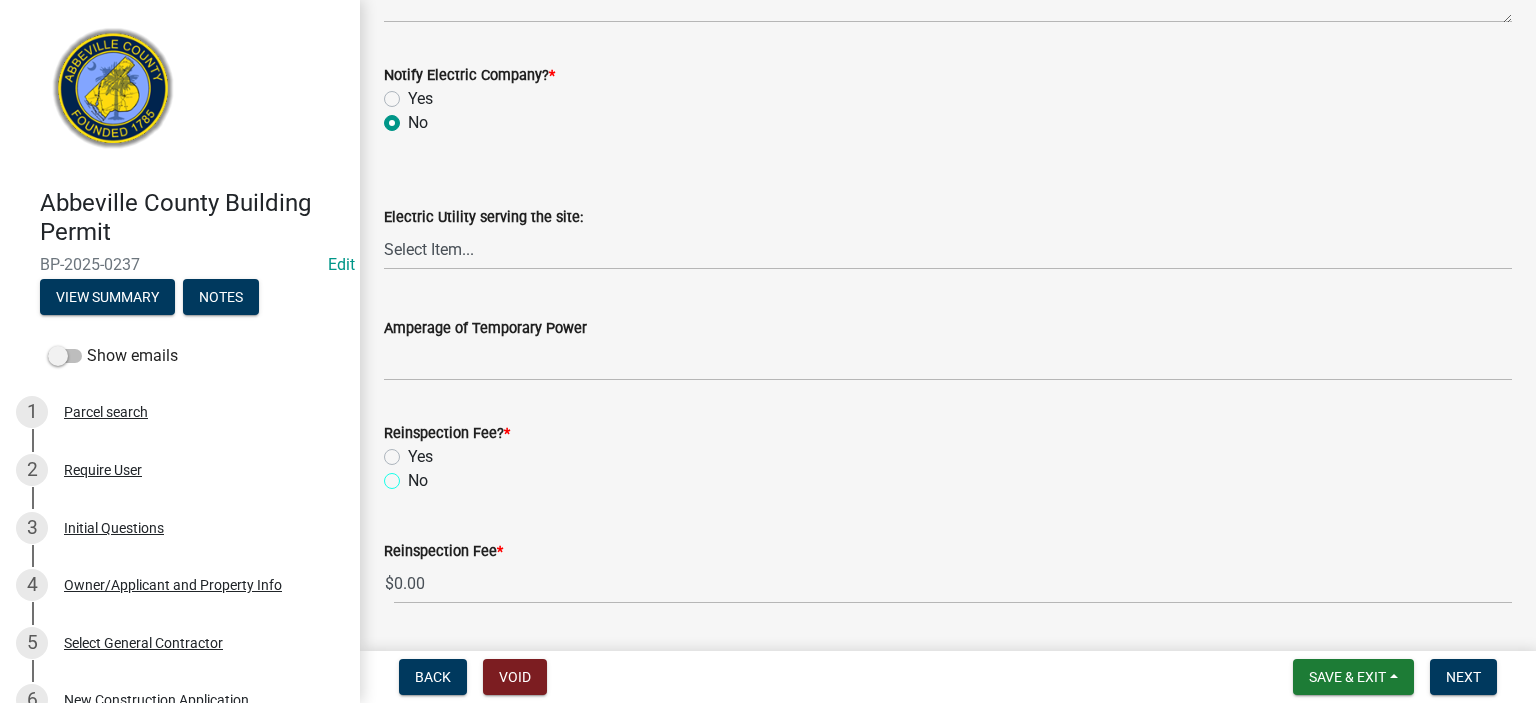 click on "No" at bounding box center [414, 475] 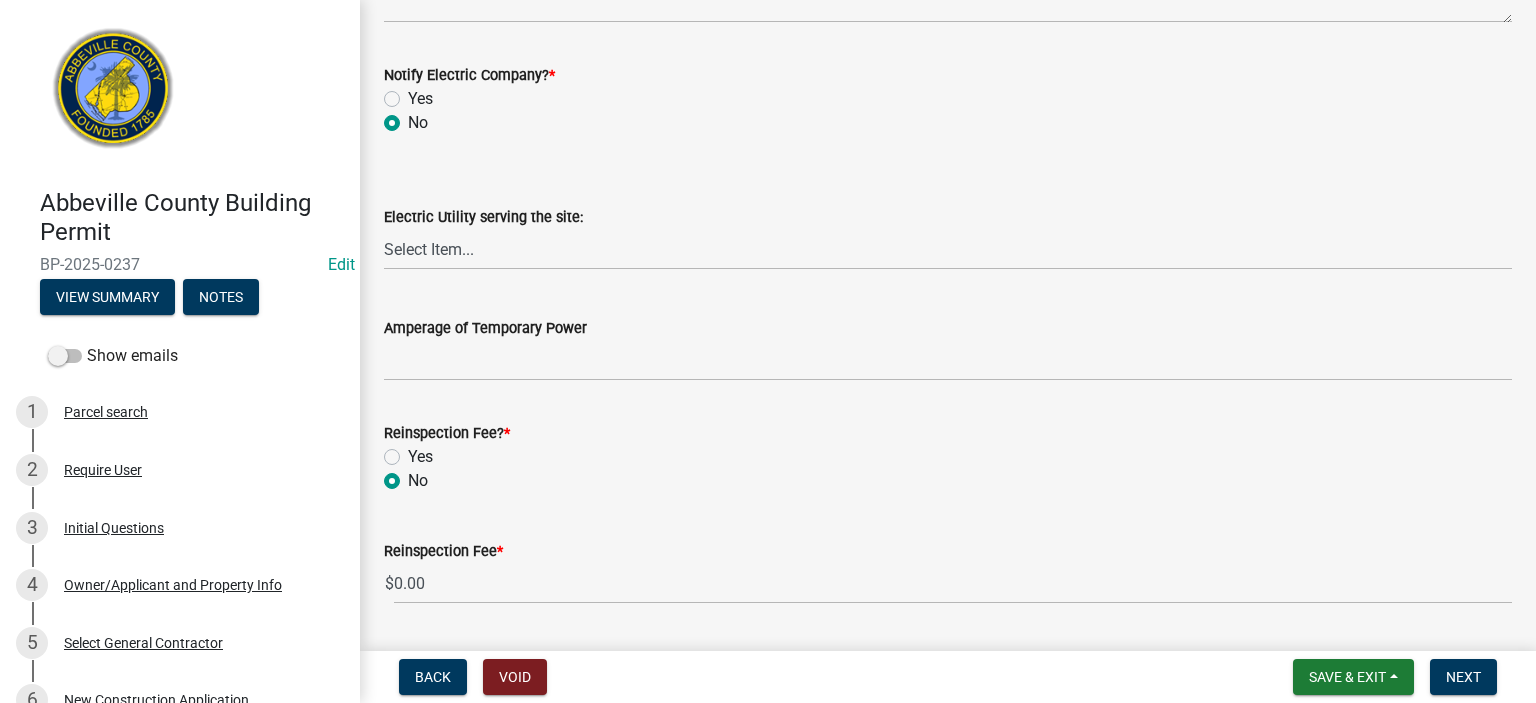 radio on "true" 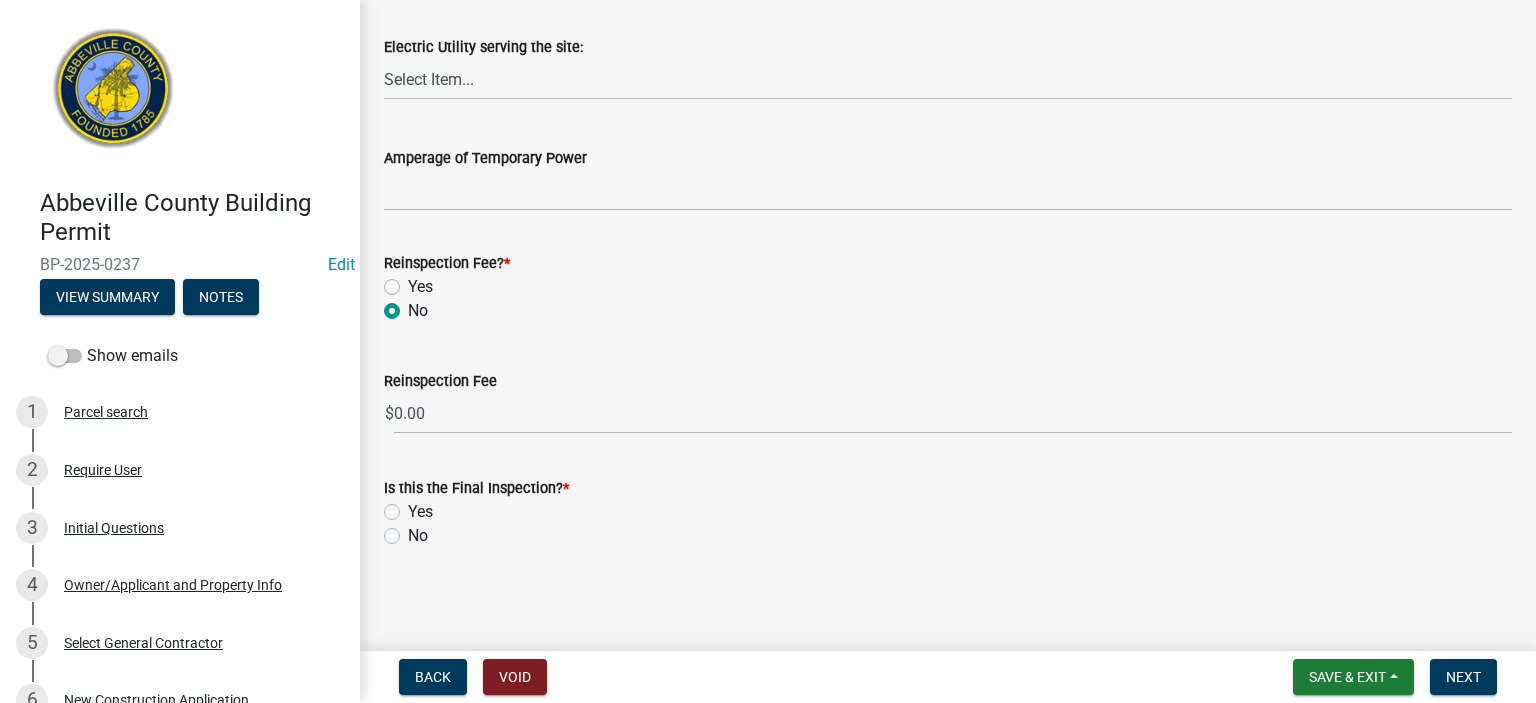 scroll, scrollTop: 1291, scrollLeft: 0, axis: vertical 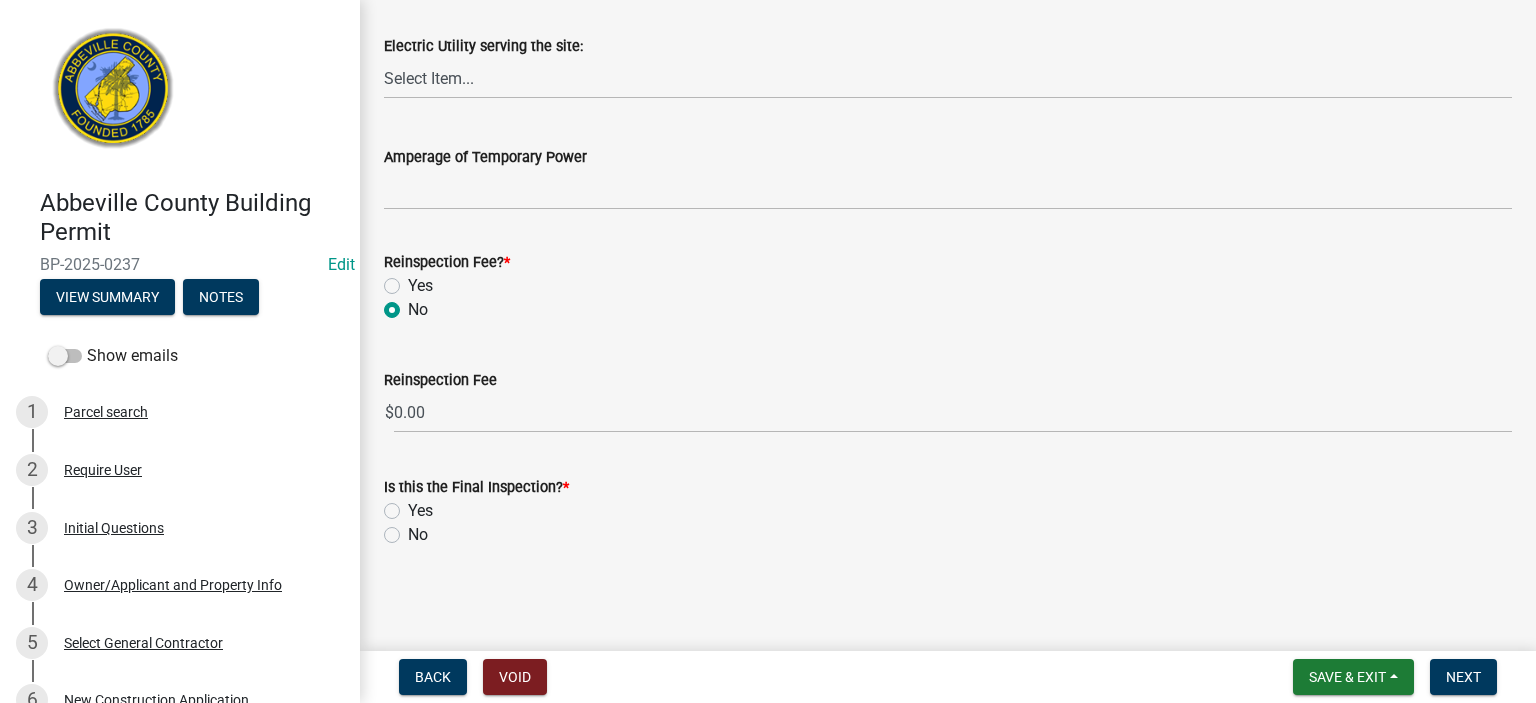click on "No" 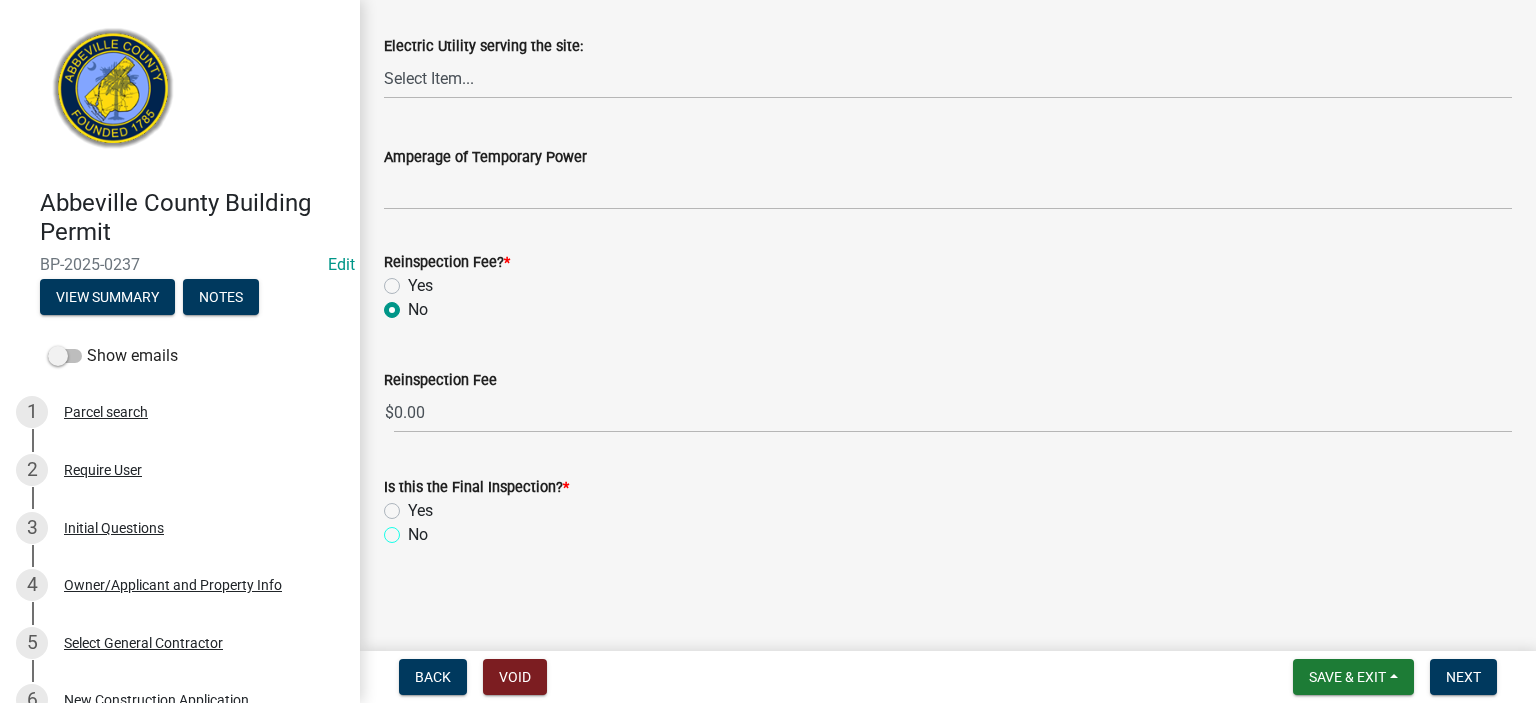 click on "No" at bounding box center (414, 529) 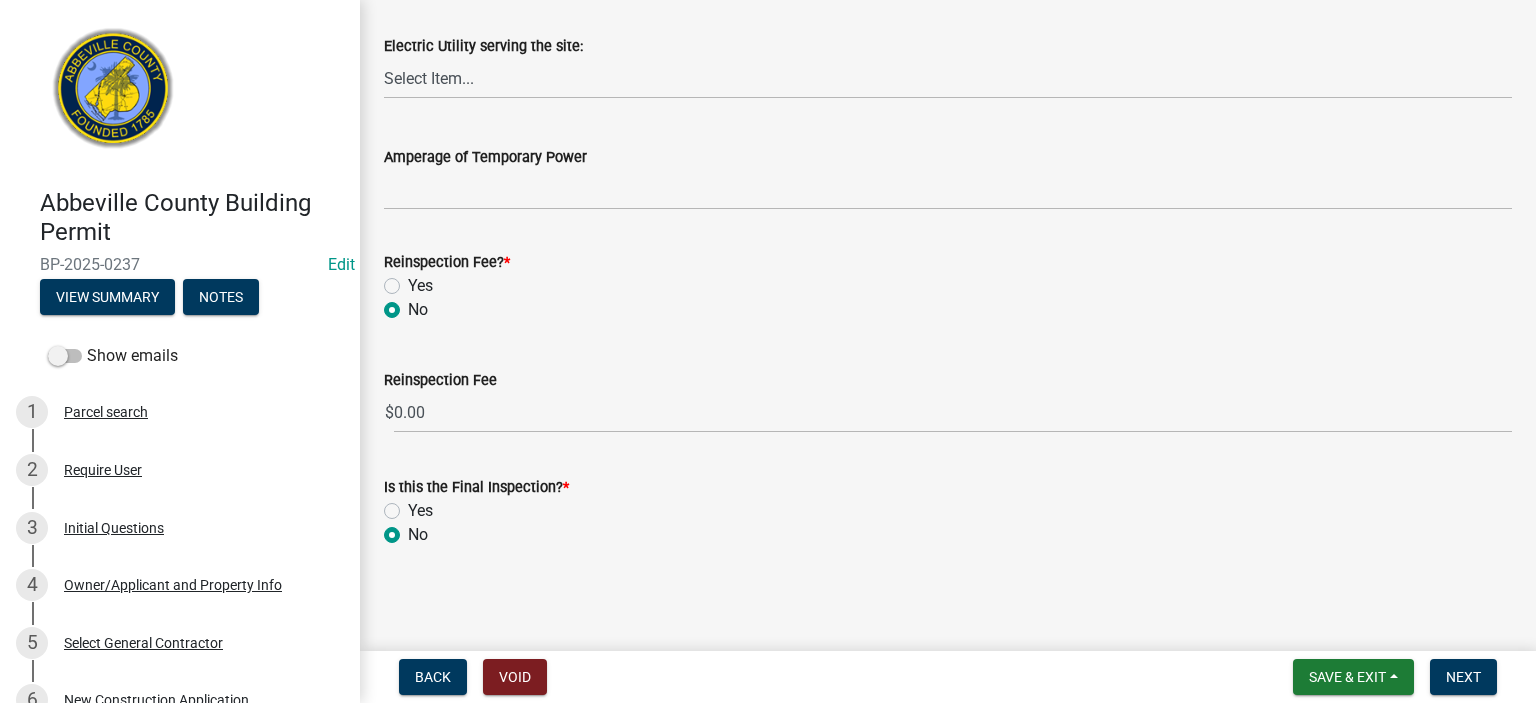 radio on "true" 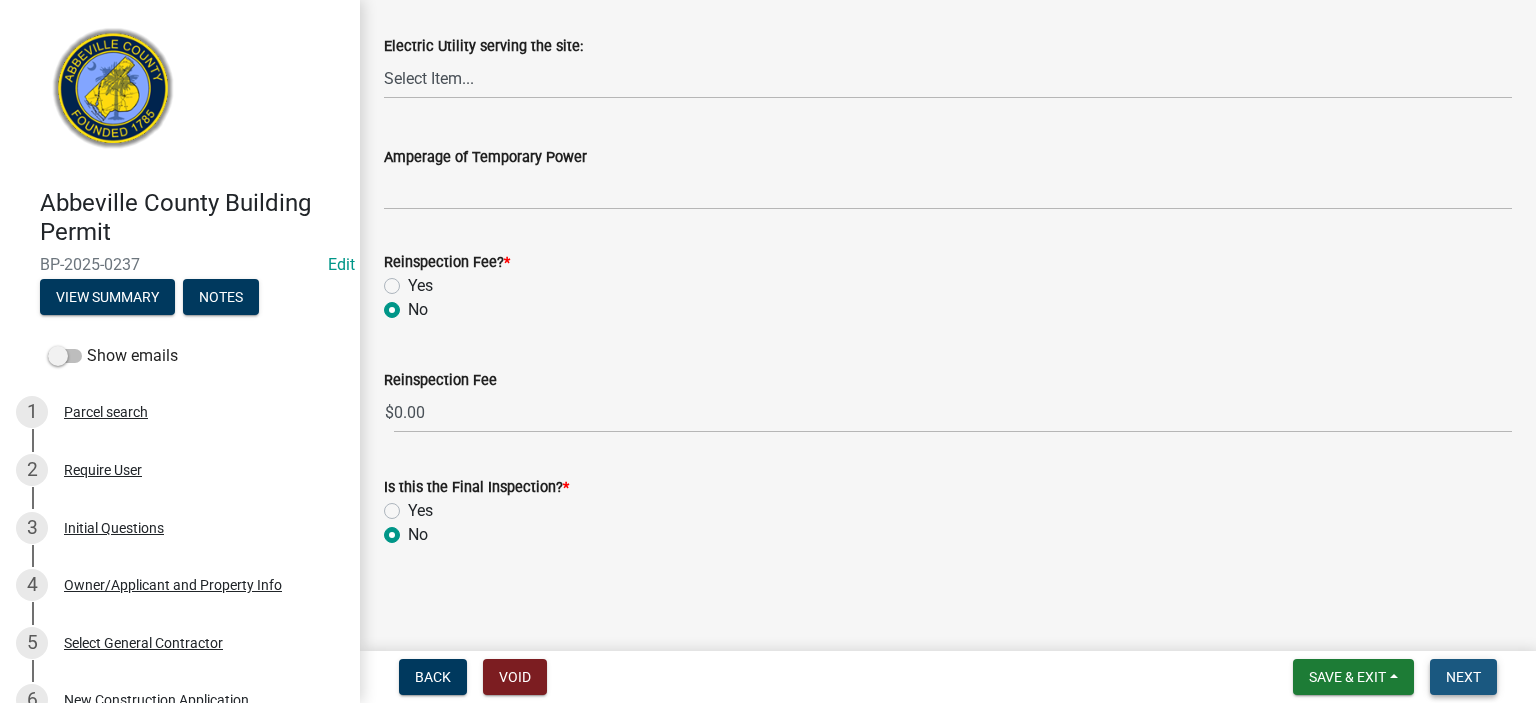 click on "Next" at bounding box center [1463, 677] 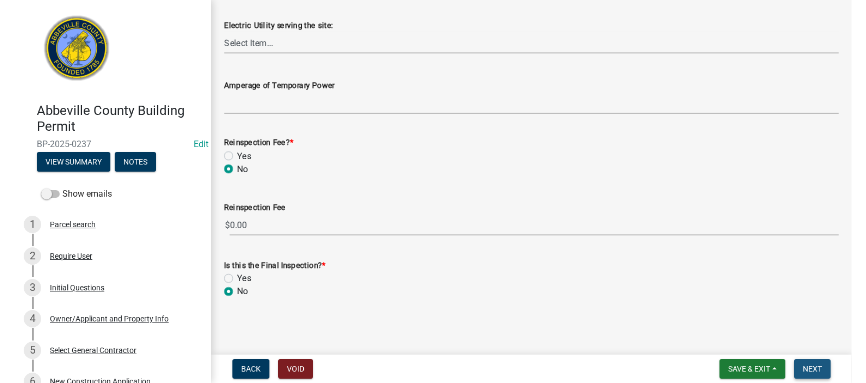 scroll, scrollTop: 0, scrollLeft: 0, axis: both 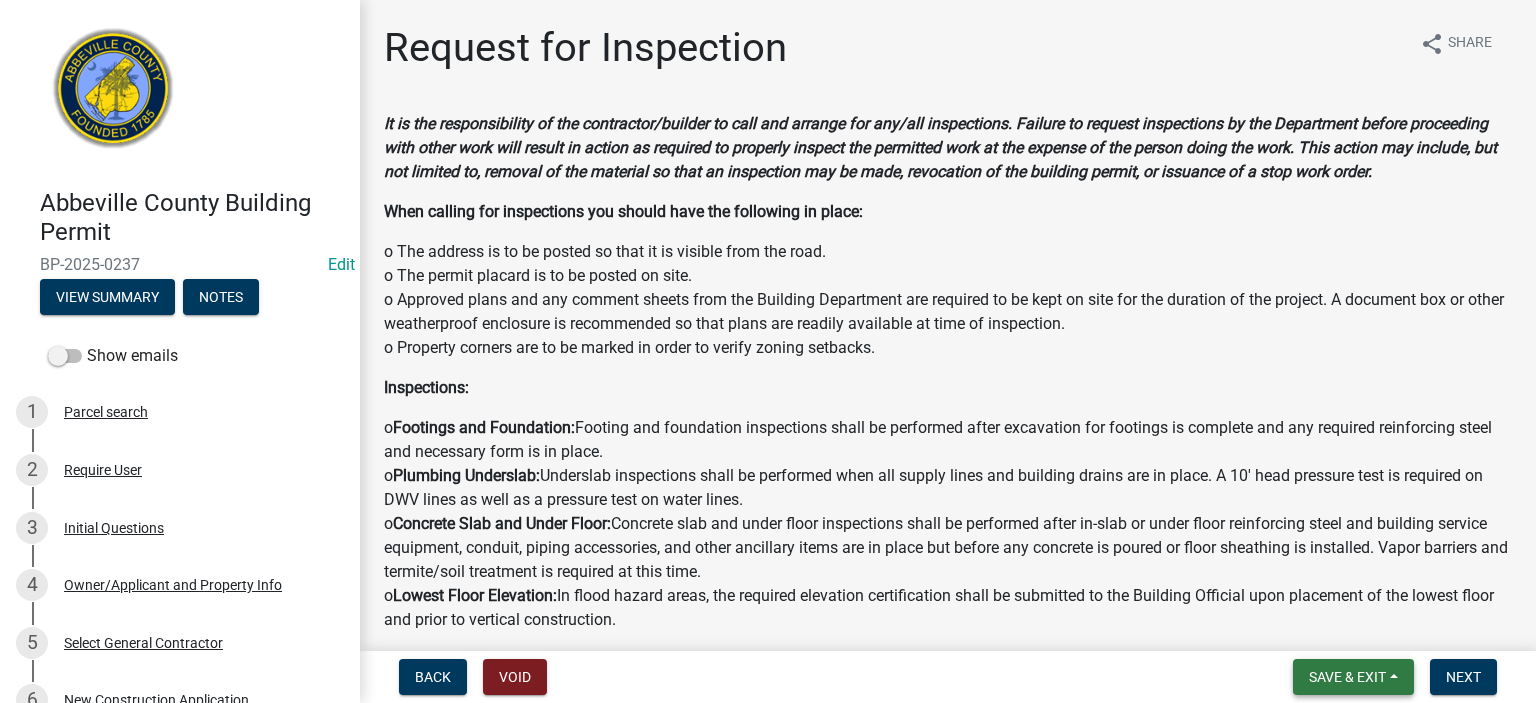 click on "Save & Exit" at bounding box center [1347, 677] 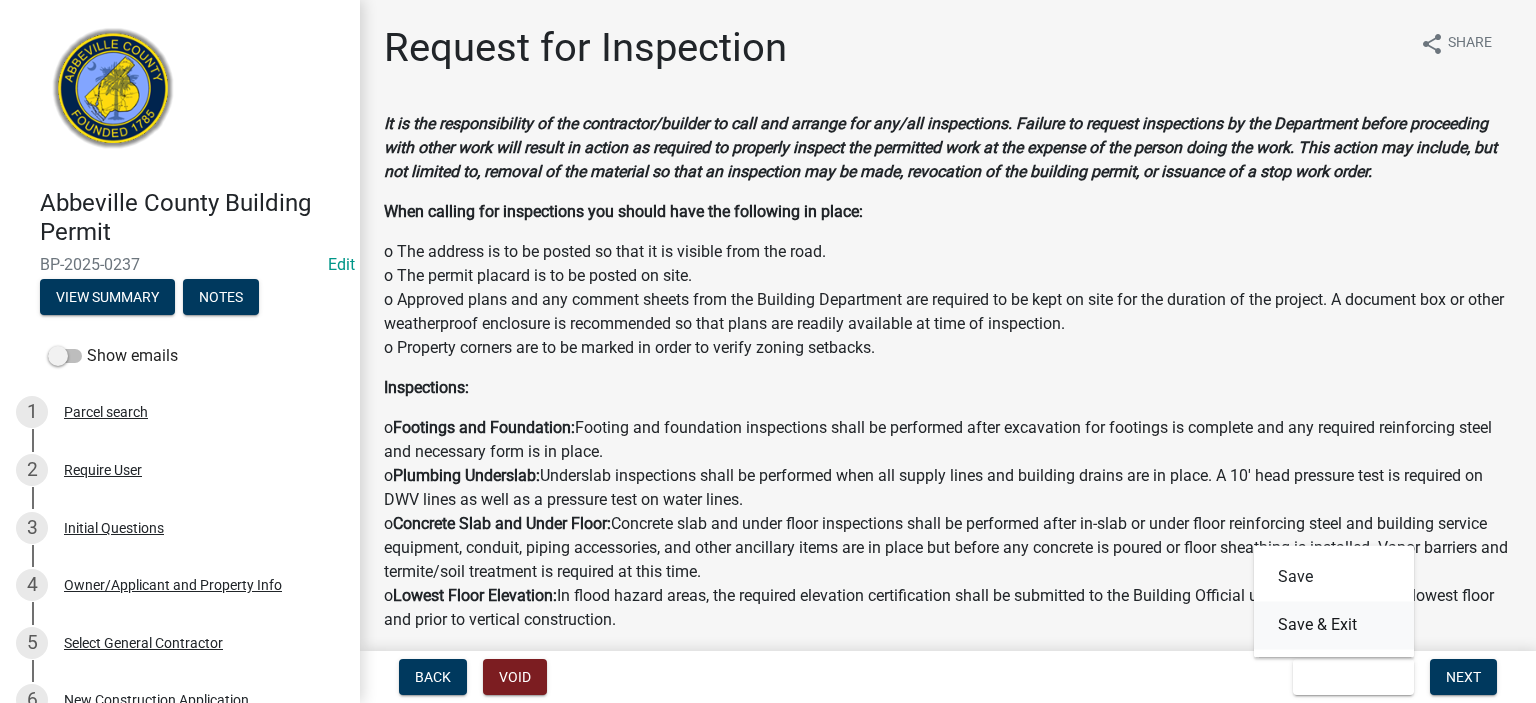 click on "Save & Exit" at bounding box center [1334, 625] 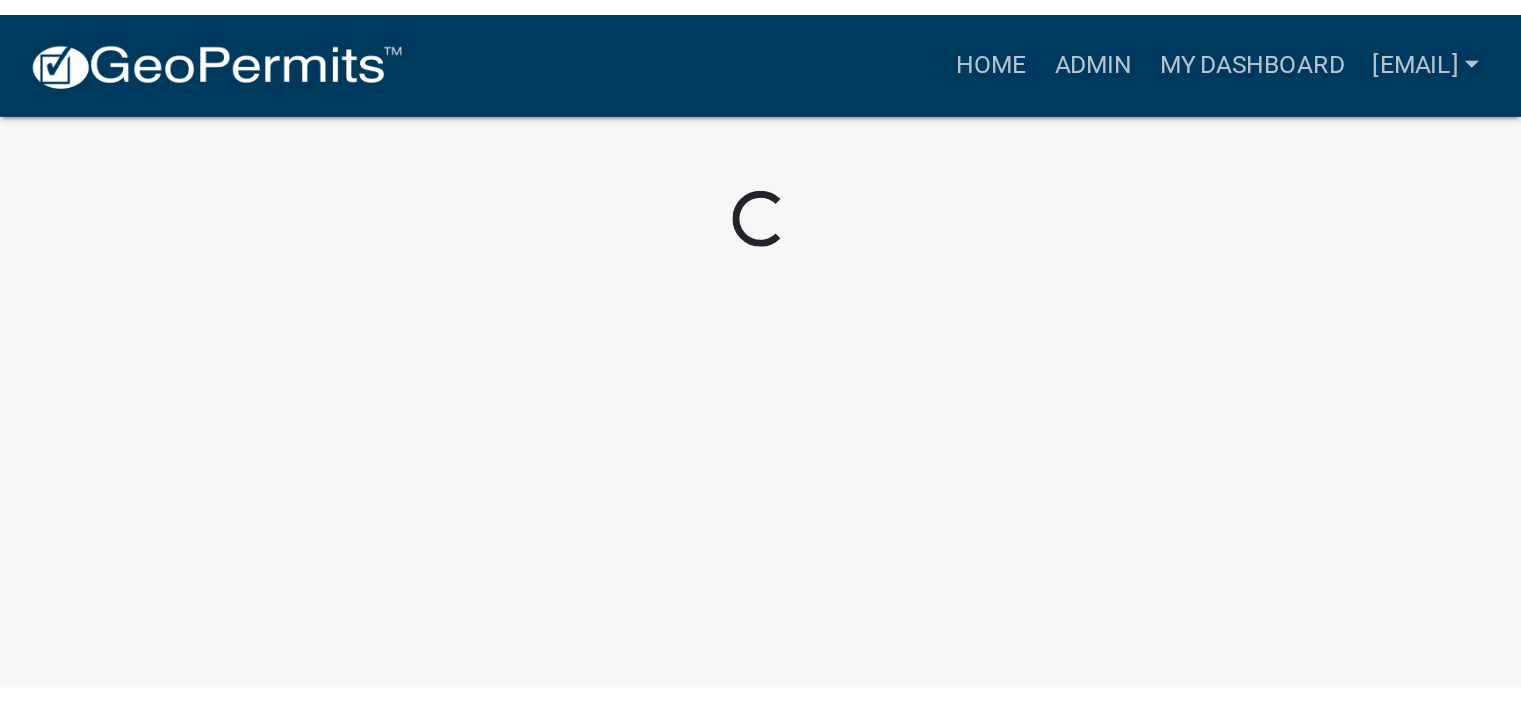 scroll, scrollTop: 0, scrollLeft: 0, axis: both 